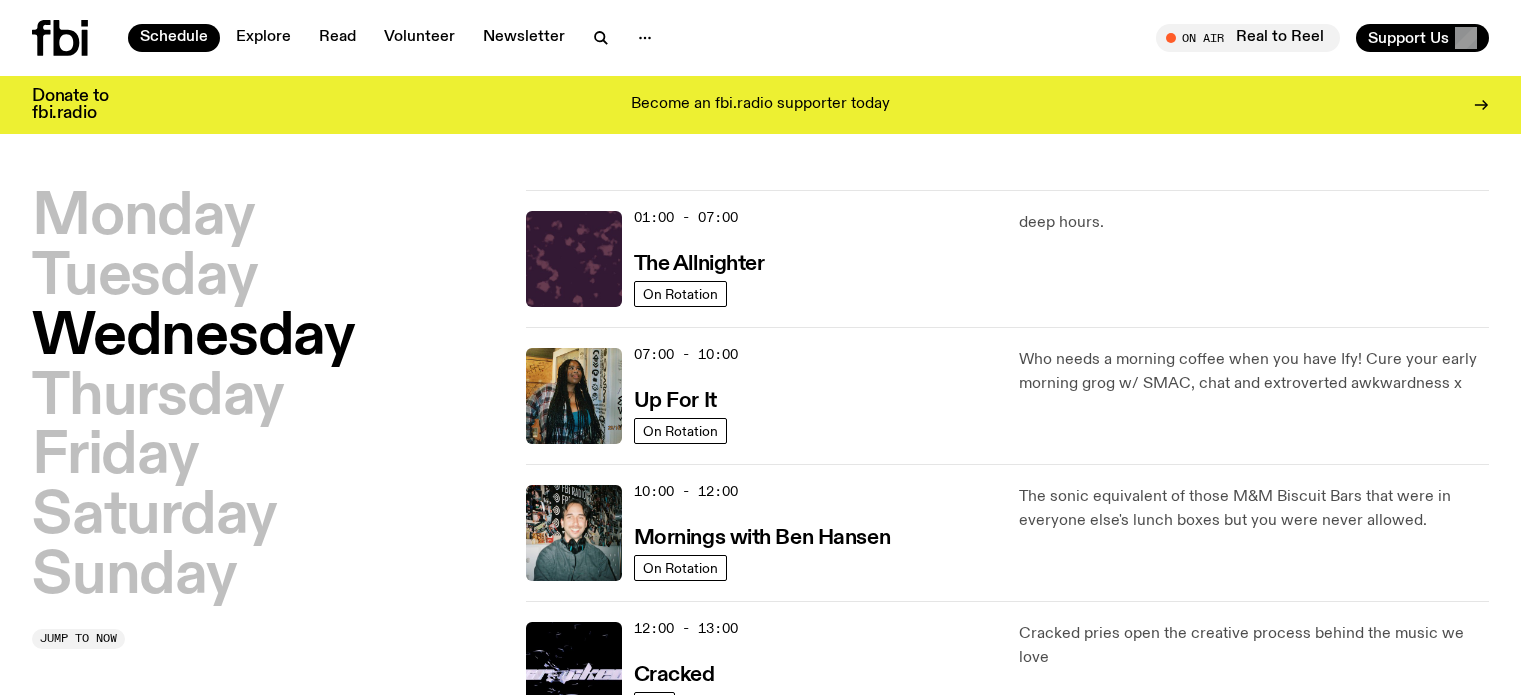 scroll, scrollTop: 0, scrollLeft: 0, axis: both 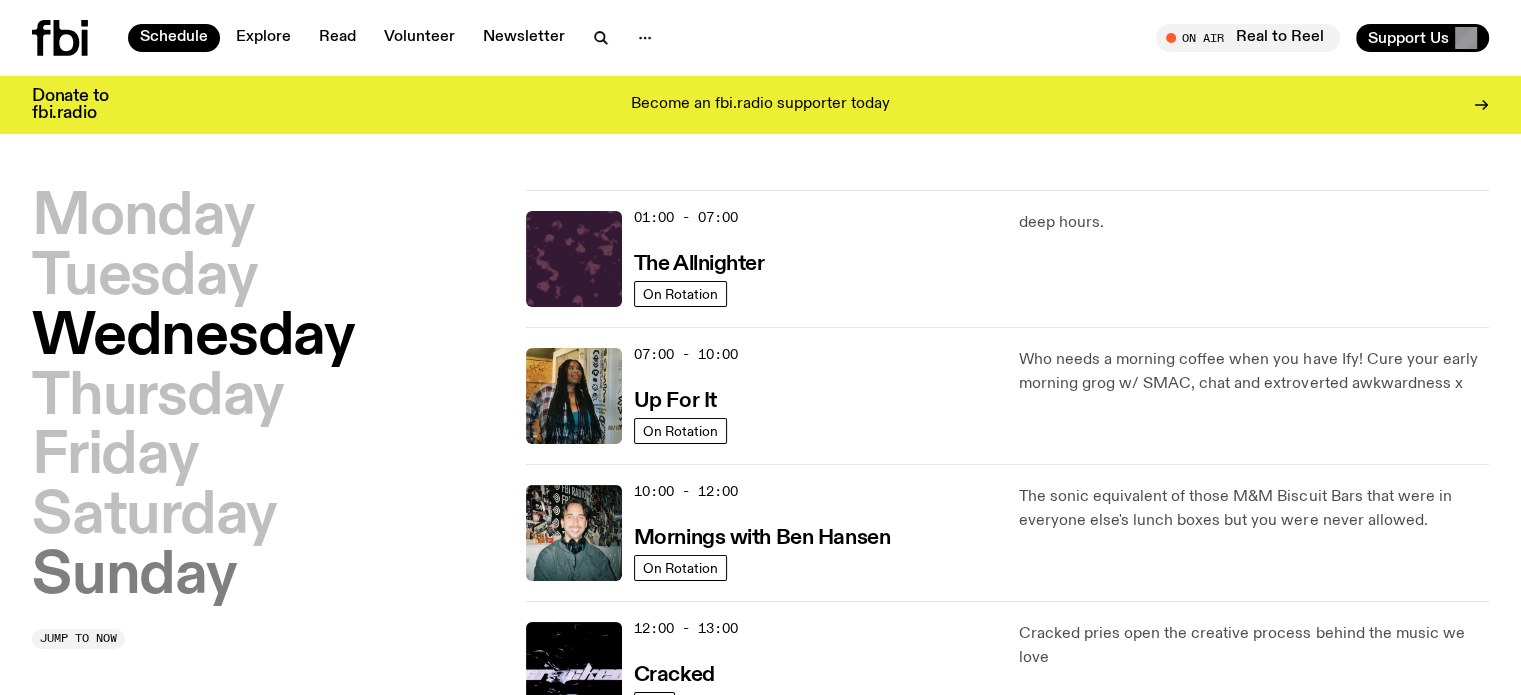 click on "Sunday" at bounding box center (134, 577) 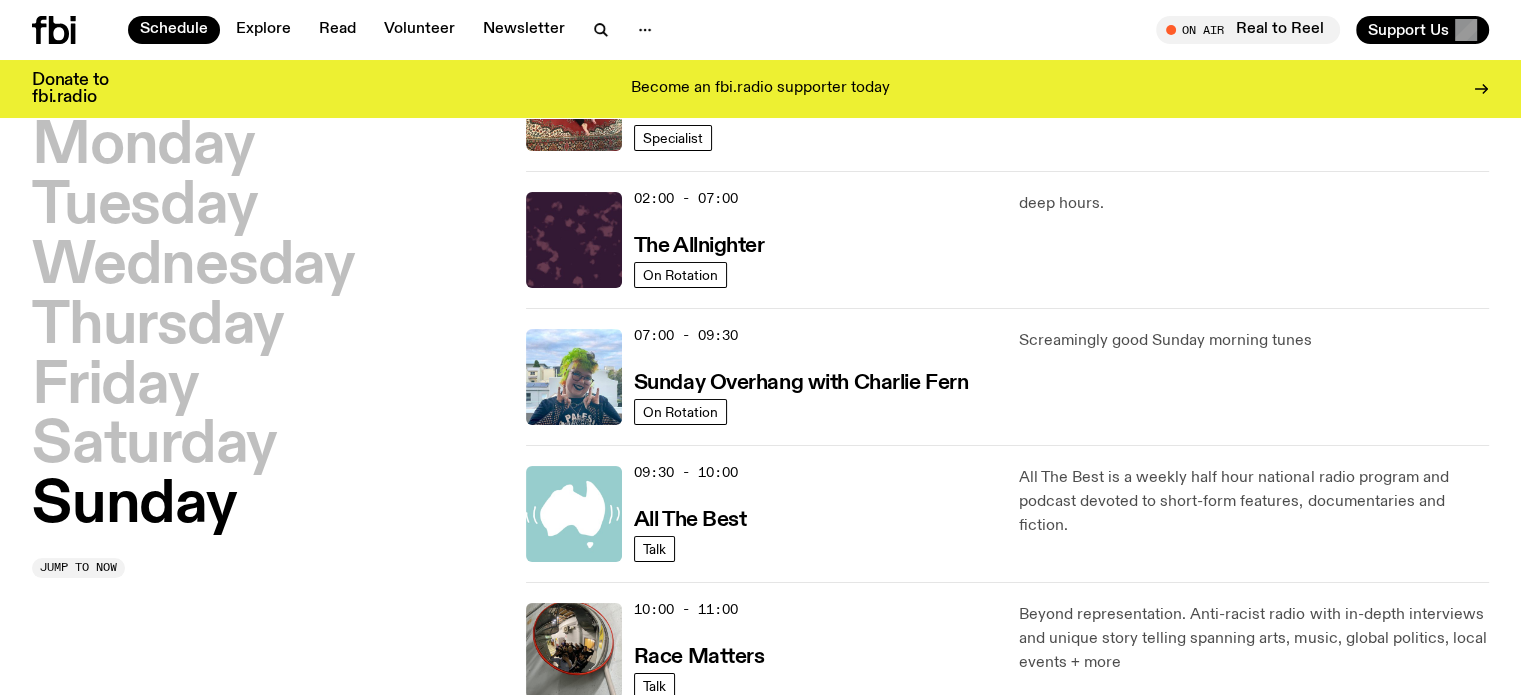scroll, scrollTop: 191, scrollLeft: 0, axis: vertical 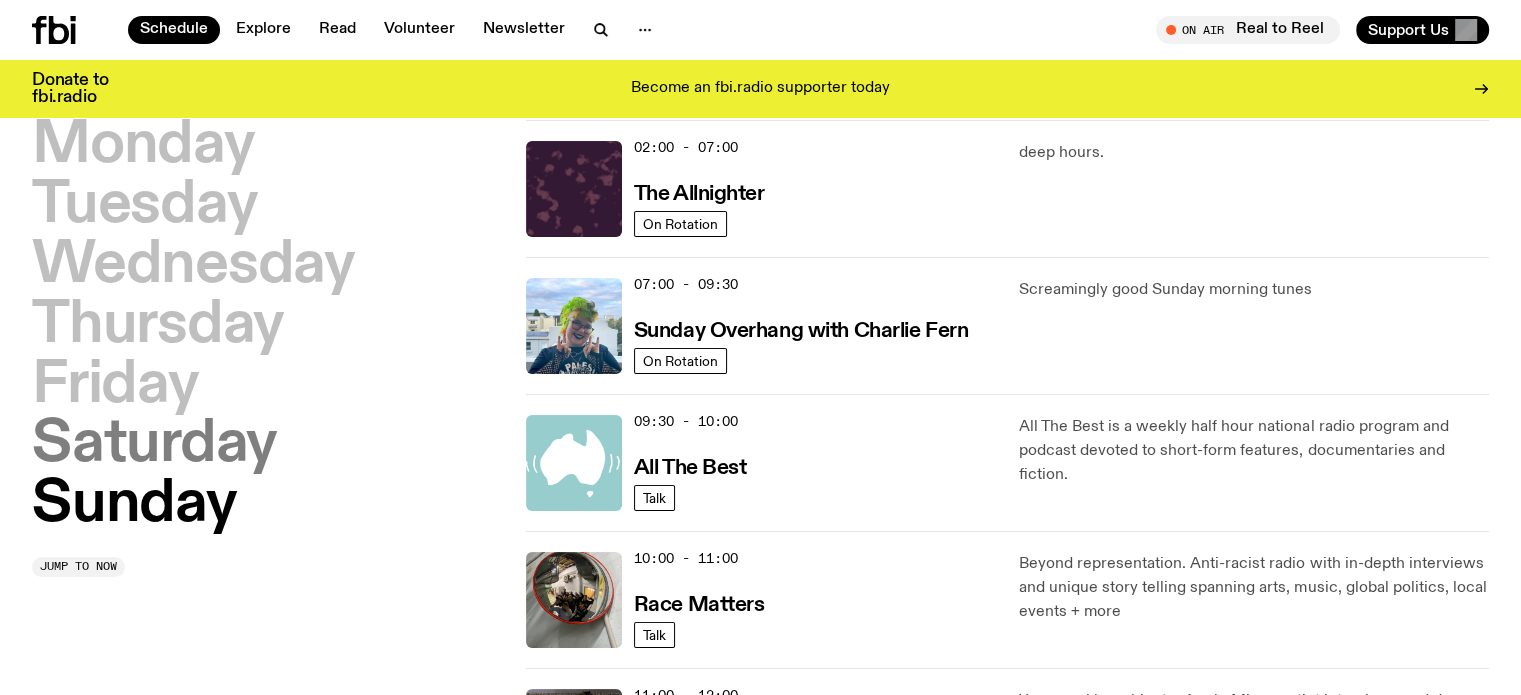 click on "Saturday" at bounding box center [154, 445] 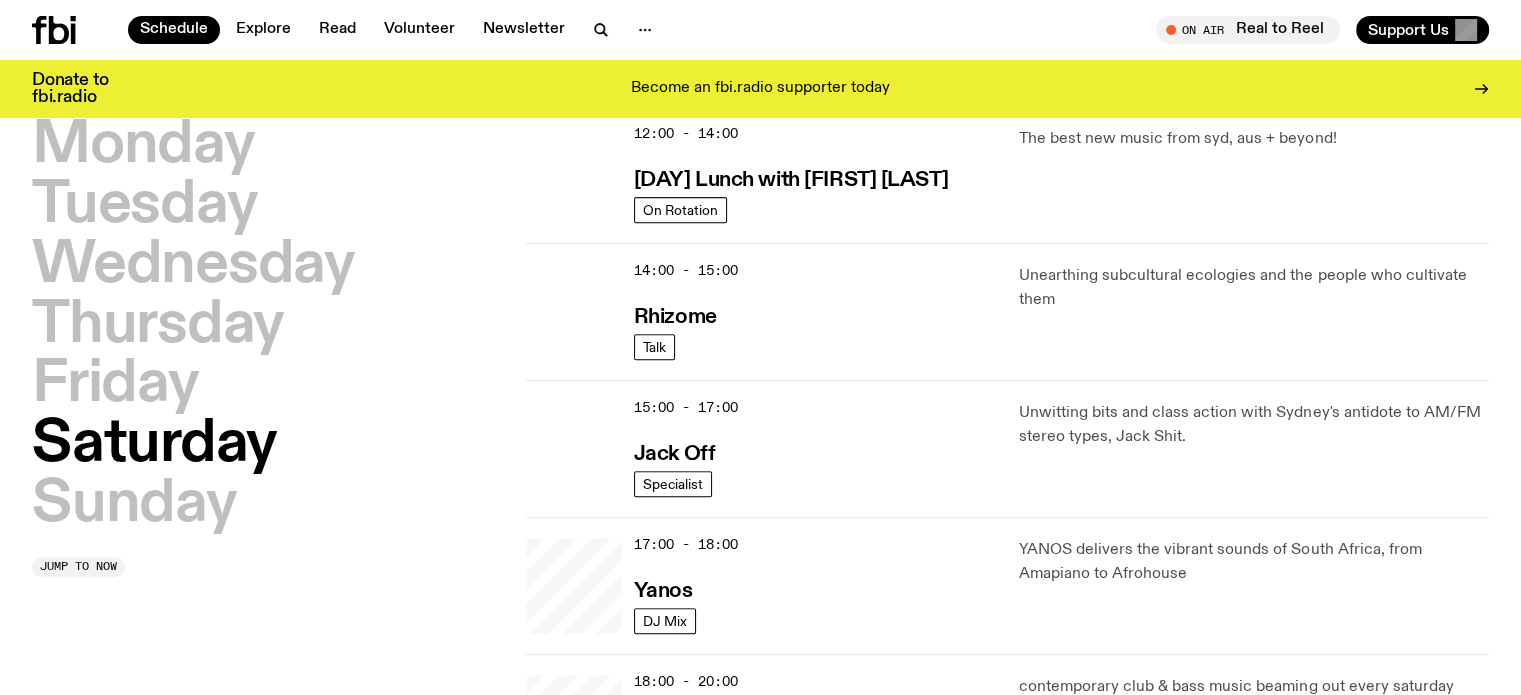 scroll, scrollTop: 756, scrollLeft: 0, axis: vertical 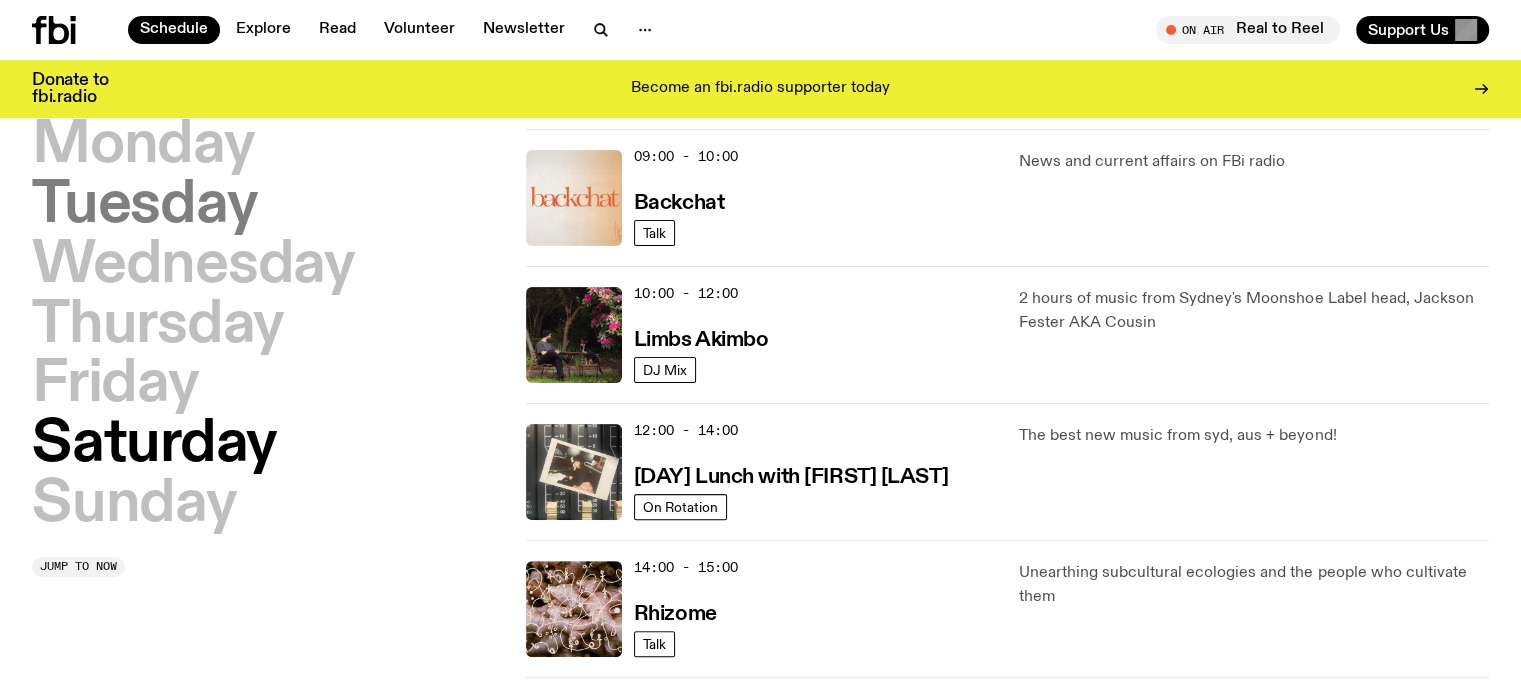 click on "Tuesday" at bounding box center (144, 206) 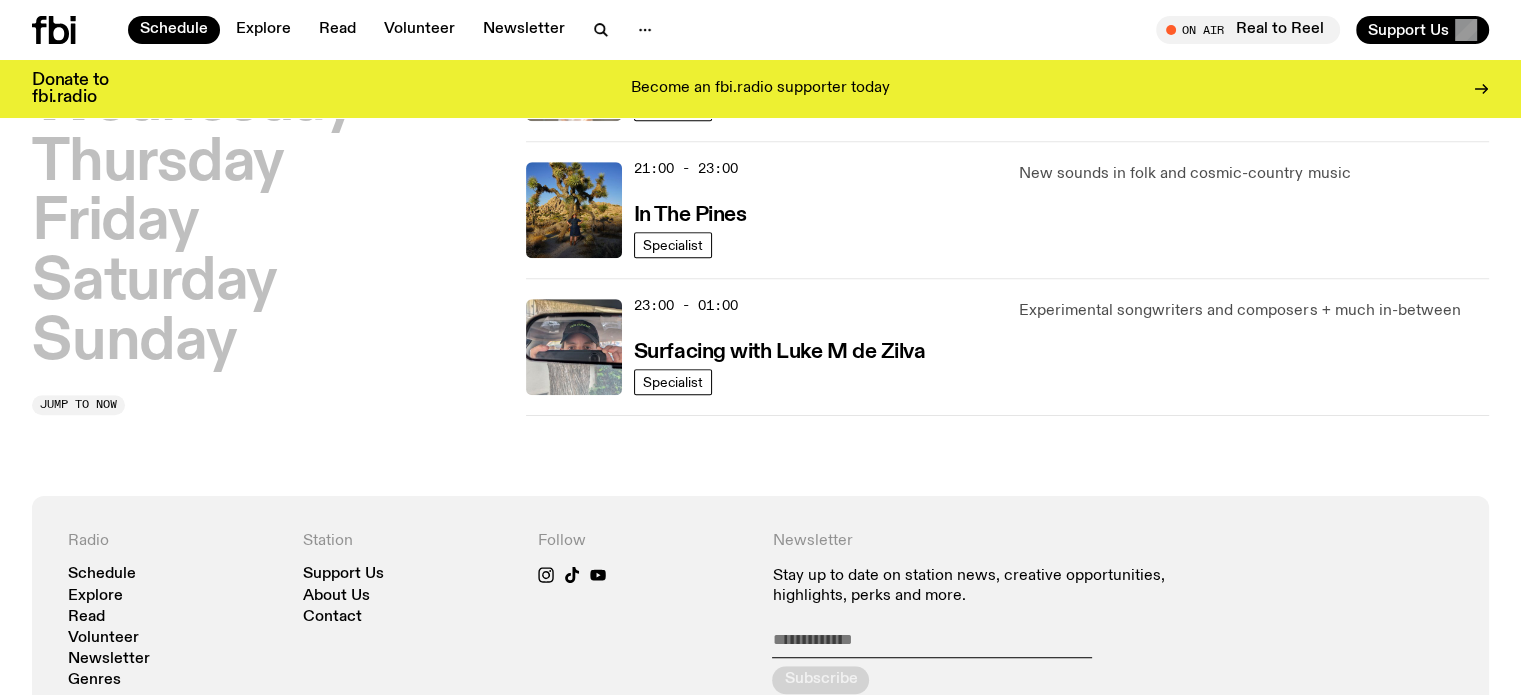 scroll, scrollTop: 1256, scrollLeft: 0, axis: vertical 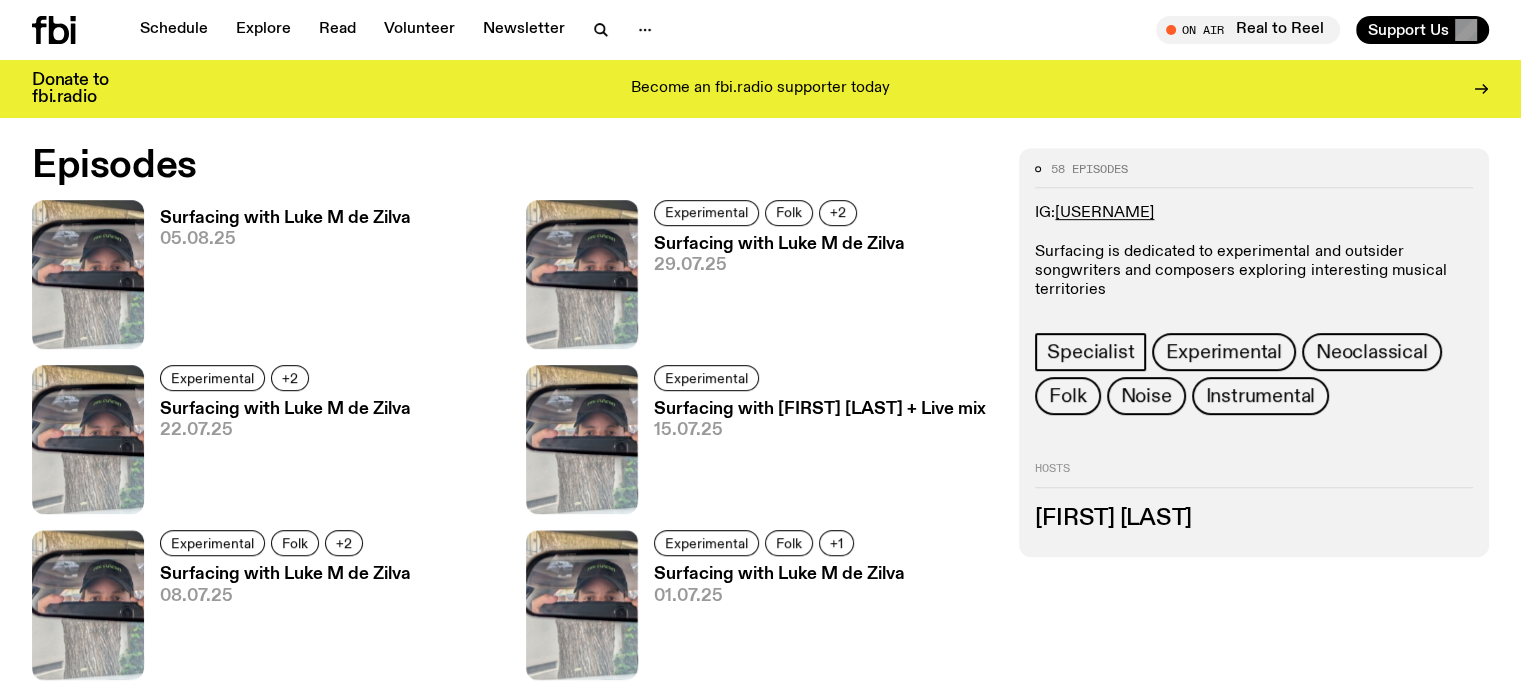 click on "Surfacing with Luke M de Zilva" at bounding box center (285, 218) 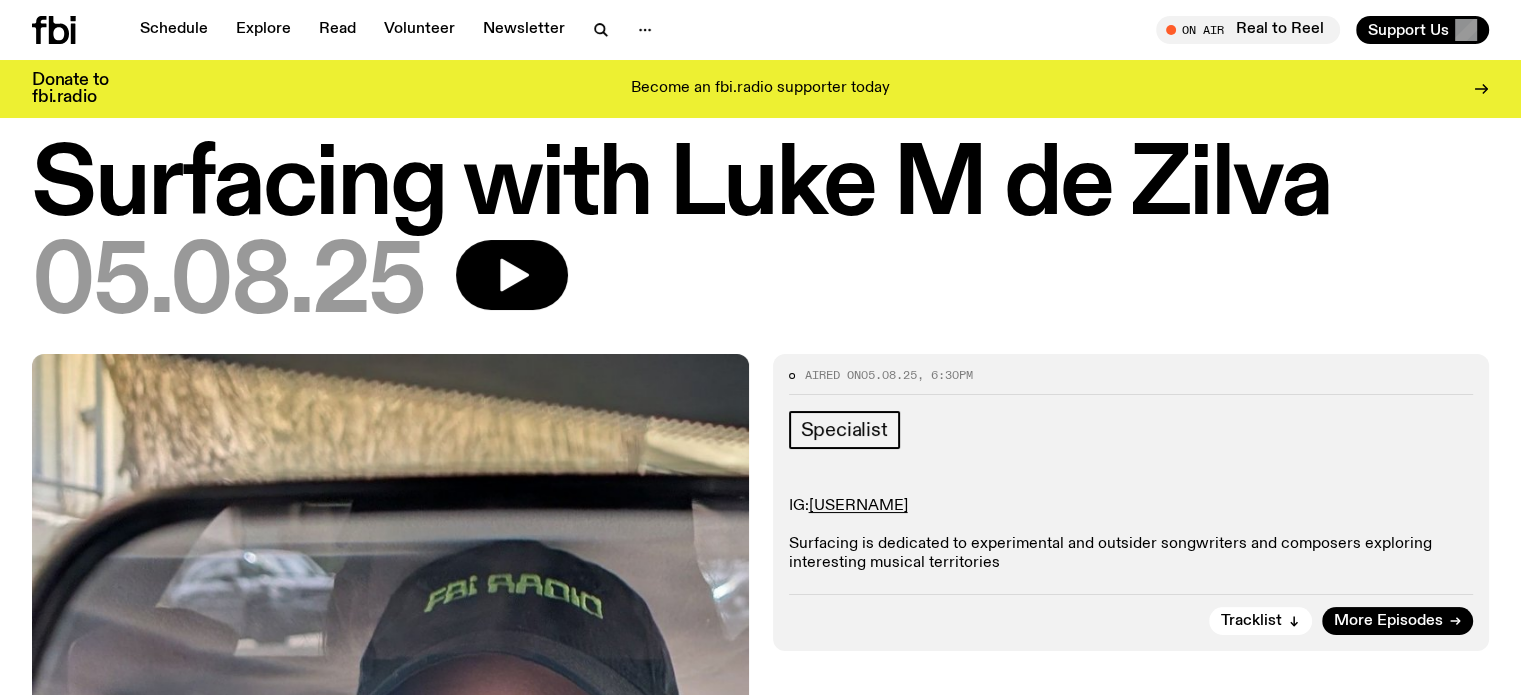 scroll, scrollTop: 0, scrollLeft: 0, axis: both 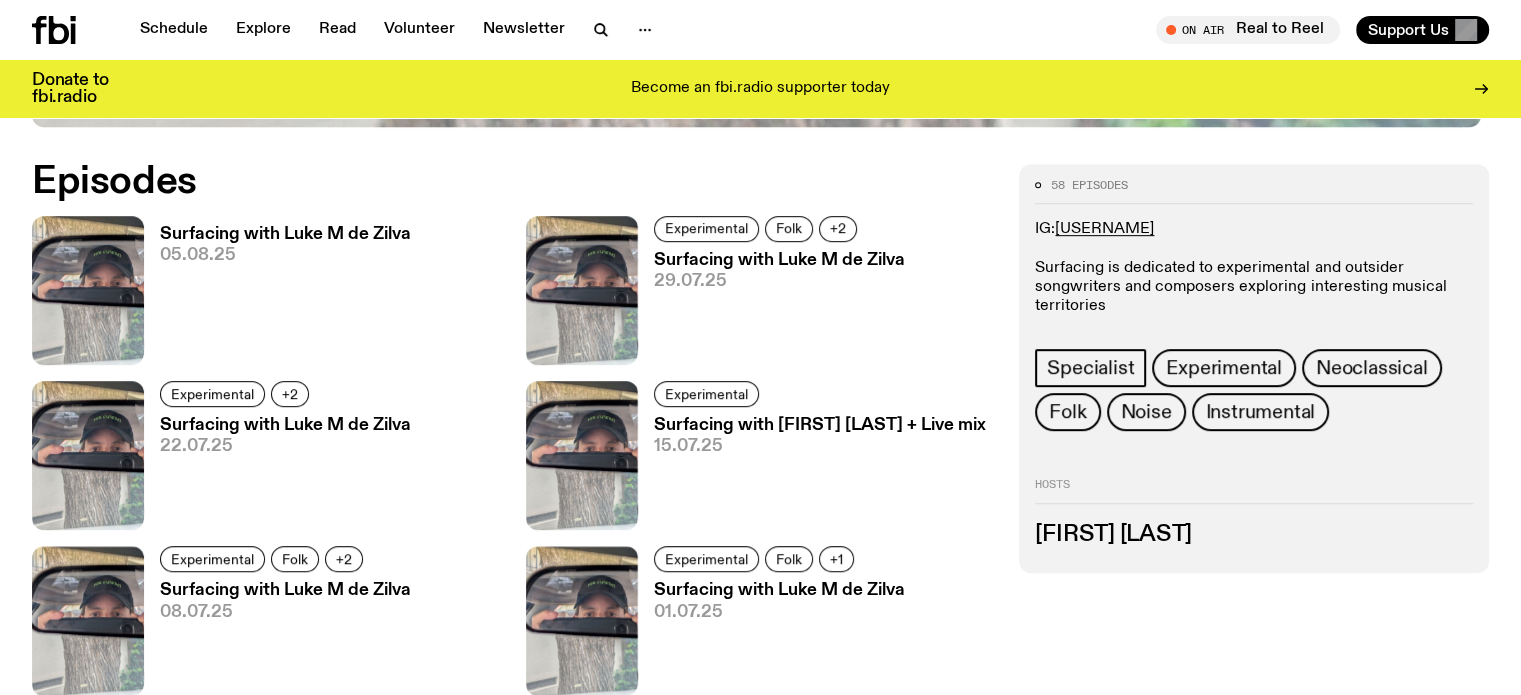 click on "Surfacing with Luke M de Zilva" at bounding box center [285, 234] 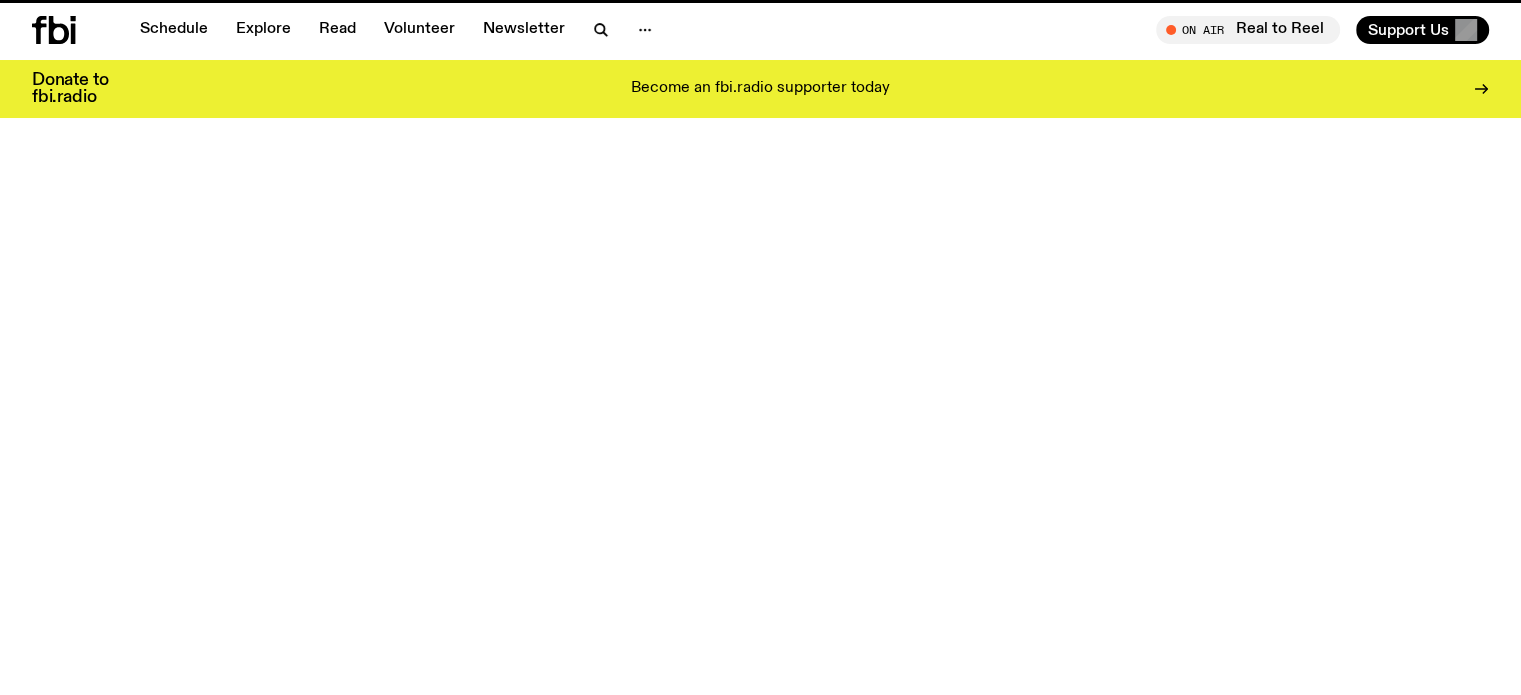 scroll, scrollTop: 0, scrollLeft: 0, axis: both 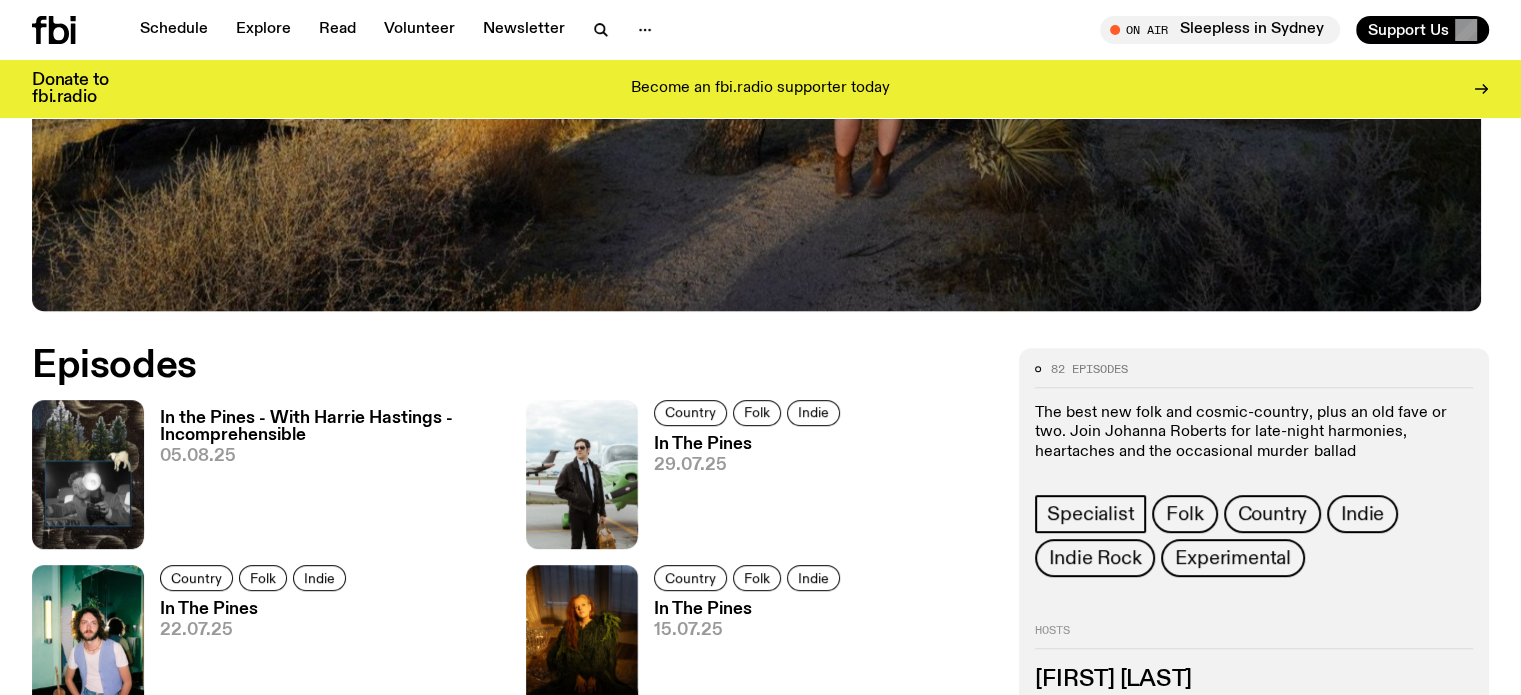 click on "In the Pines - With Harrie Hastings - Incomprehensible" at bounding box center (331, 427) 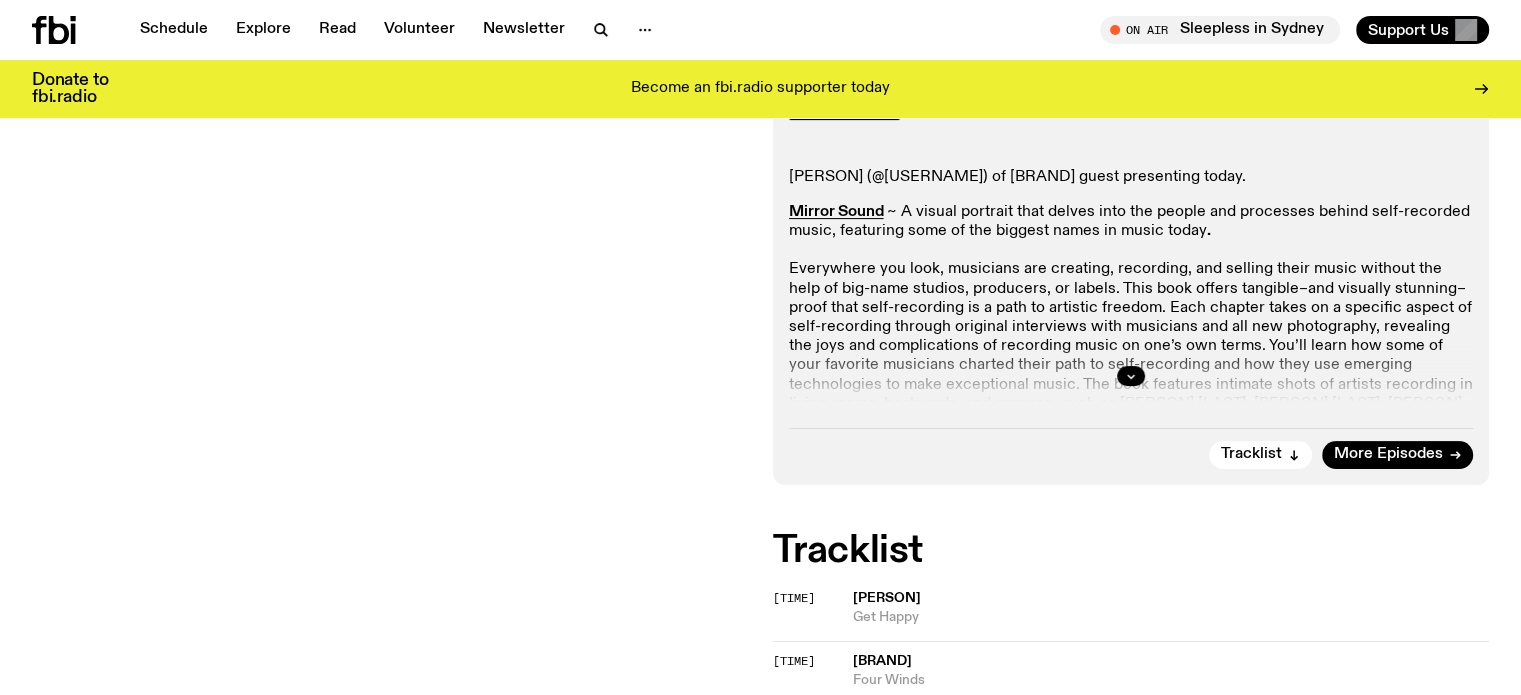 scroll, scrollTop: 591, scrollLeft: 0, axis: vertical 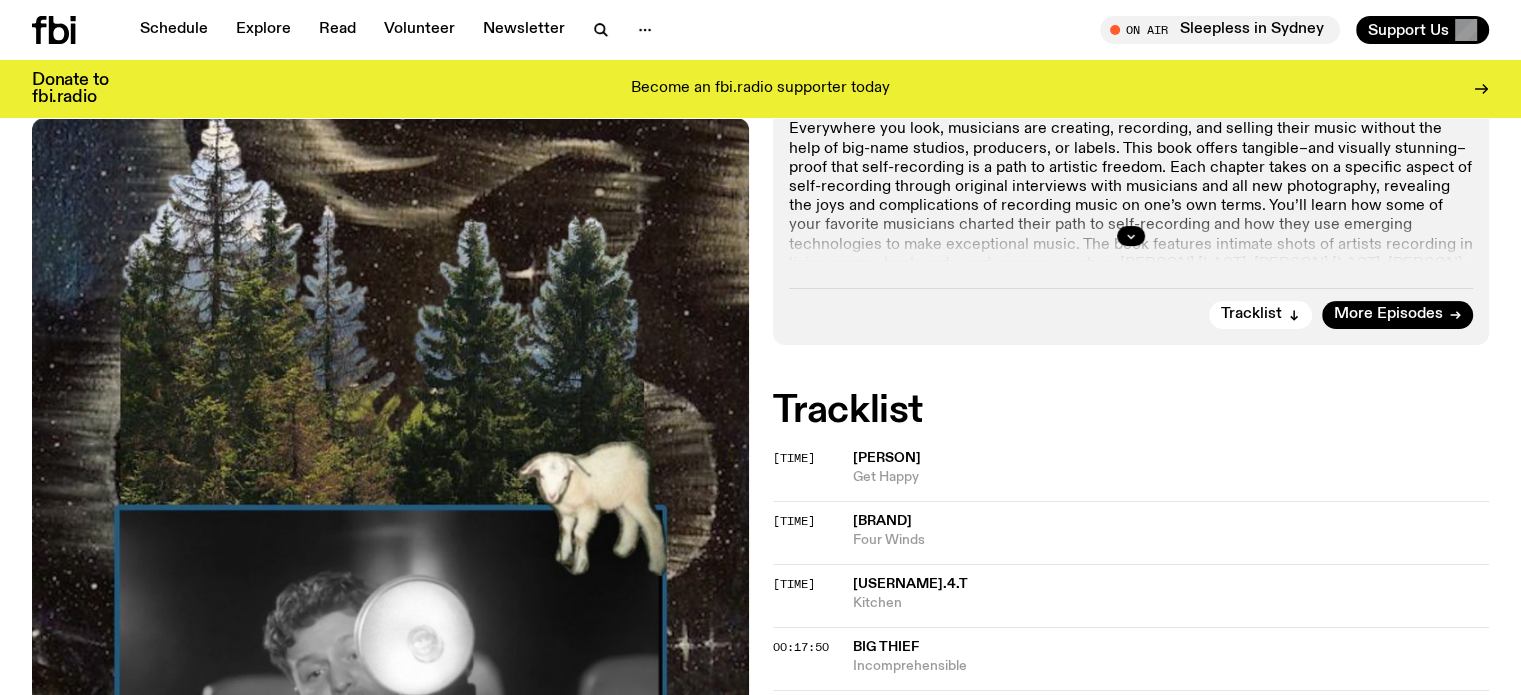 drag, startPoint x: 0, startPoint y: 393, endPoint x: 11, endPoint y: 397, distance: 11.7046995 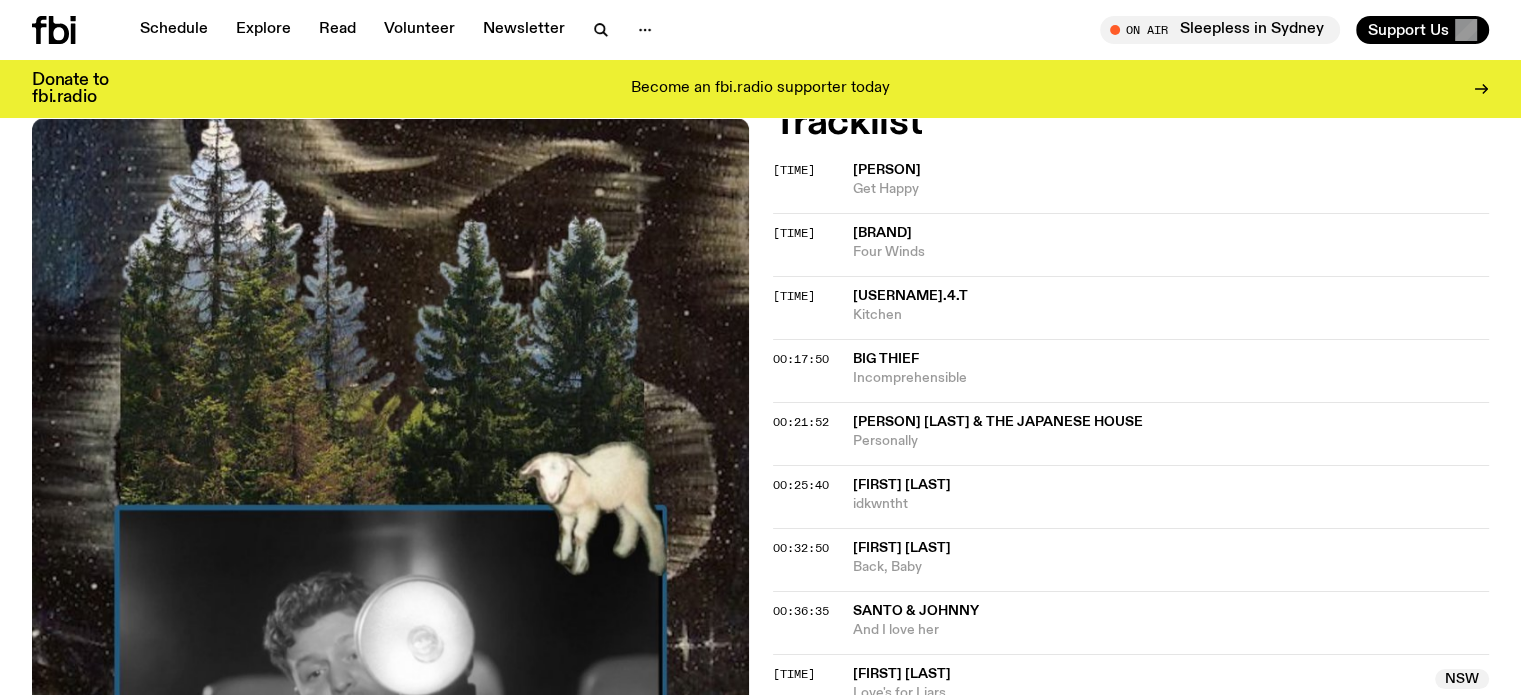 scroll, scrollTop: 891, scrollLeft: 0, axis: vertical 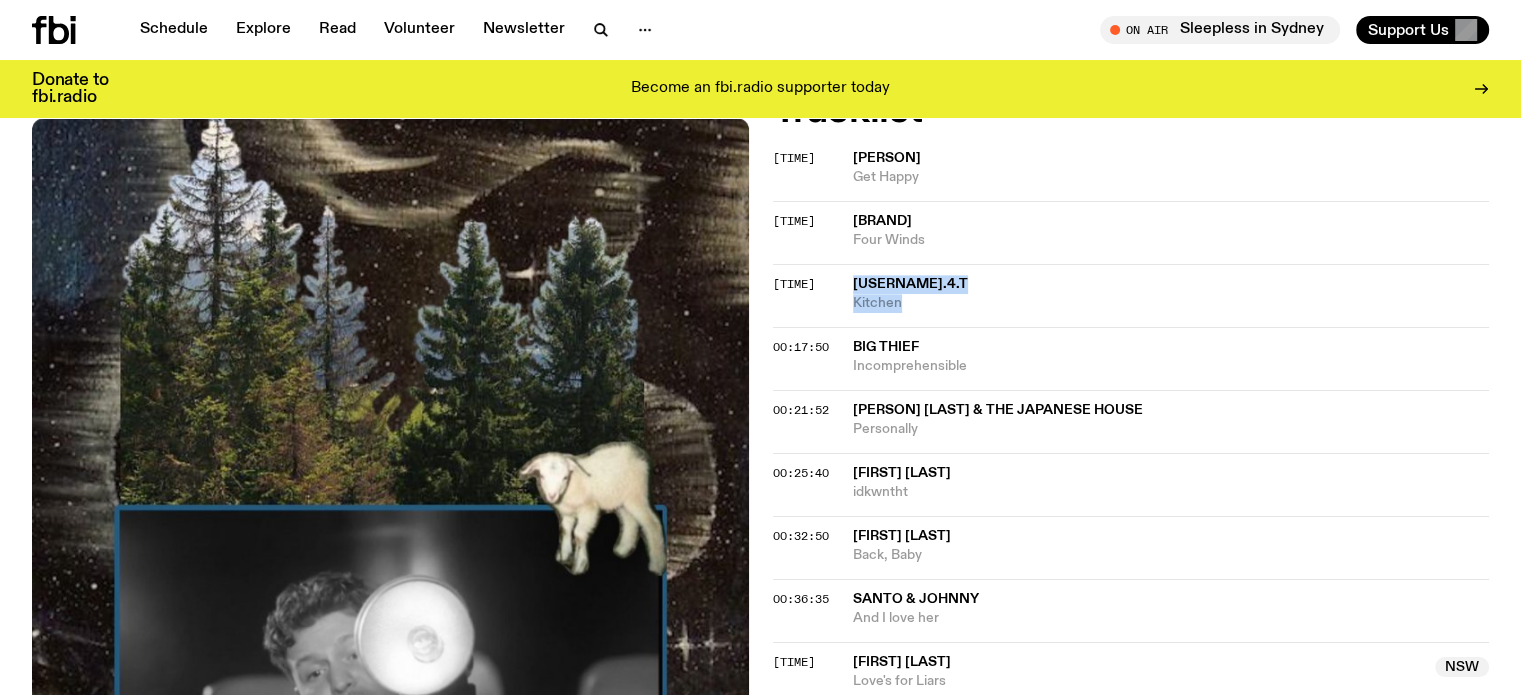 drag, startPoint x: 854, startPoint y: 274, endPoint x: 906, endPoint y: 296, distance: 56.462376 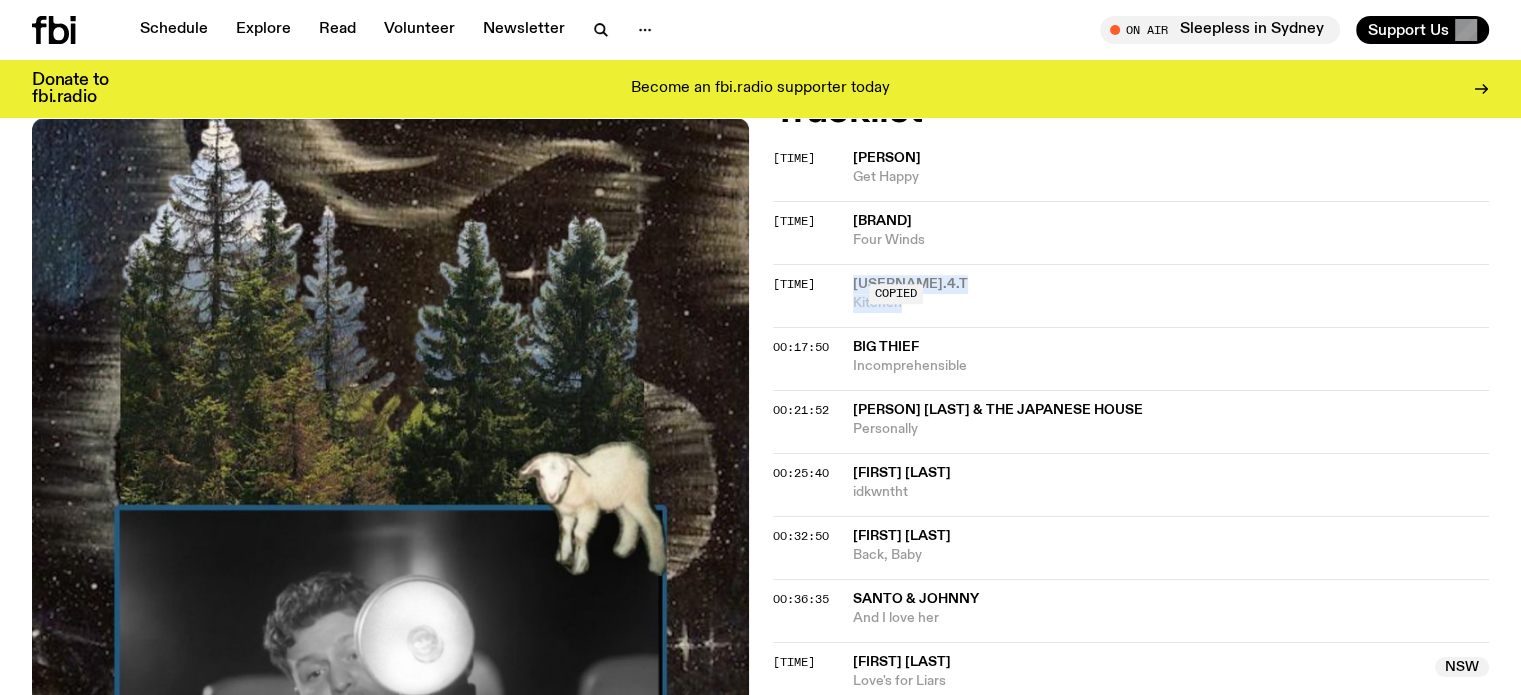 copy on "jasmine.4.t Kitchen" 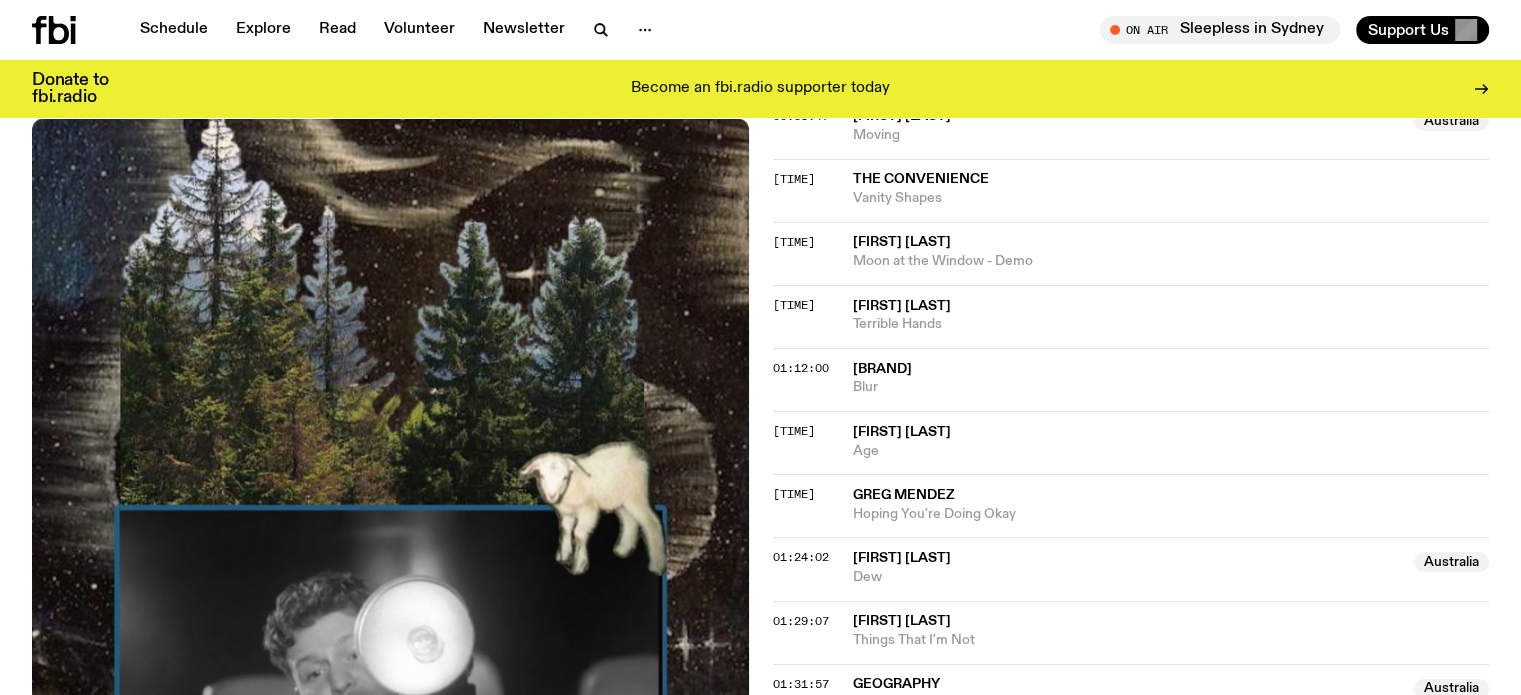 scroll, scrollTop: 1691, scrollLeft: 0, axis: vertical 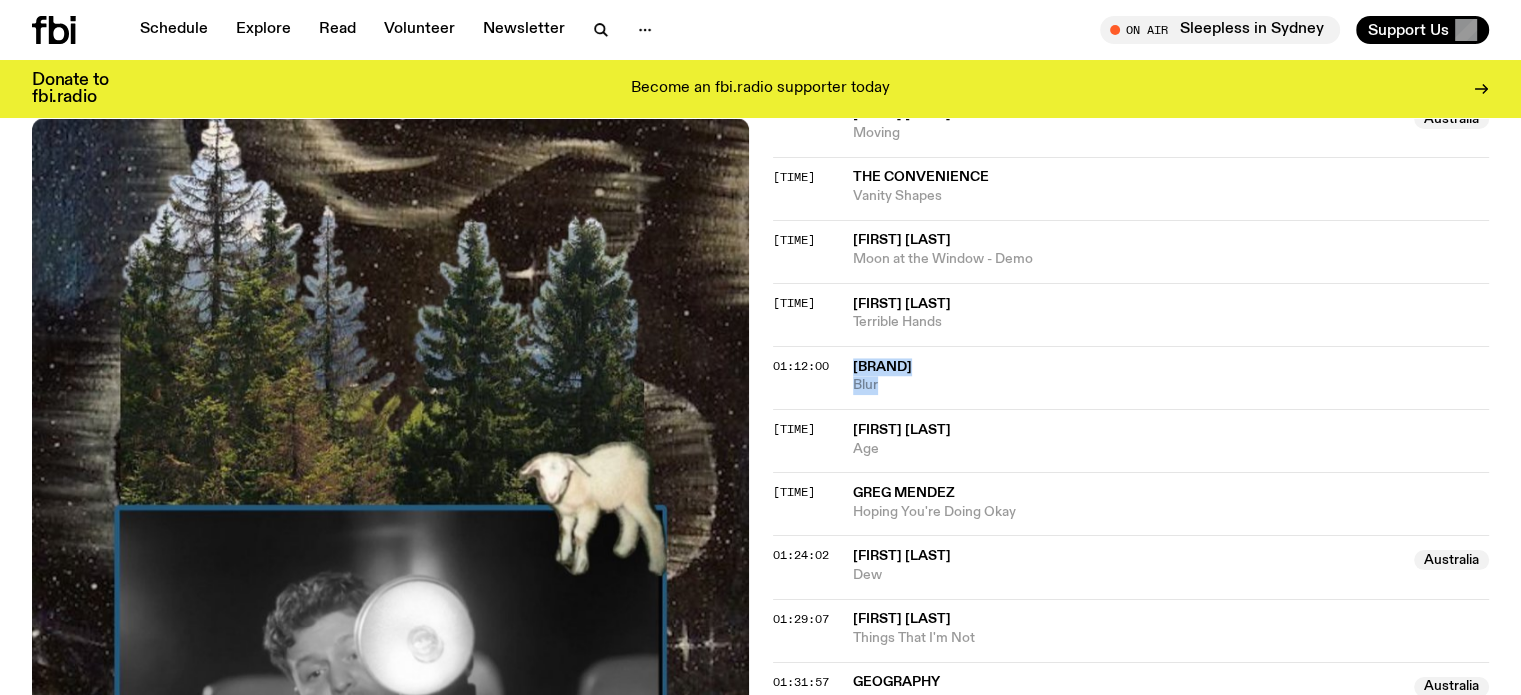 drag, startPoint x: 850, startPoint y: 366, endPoint x: 923, endPoint y: 378, distance: 73.97973 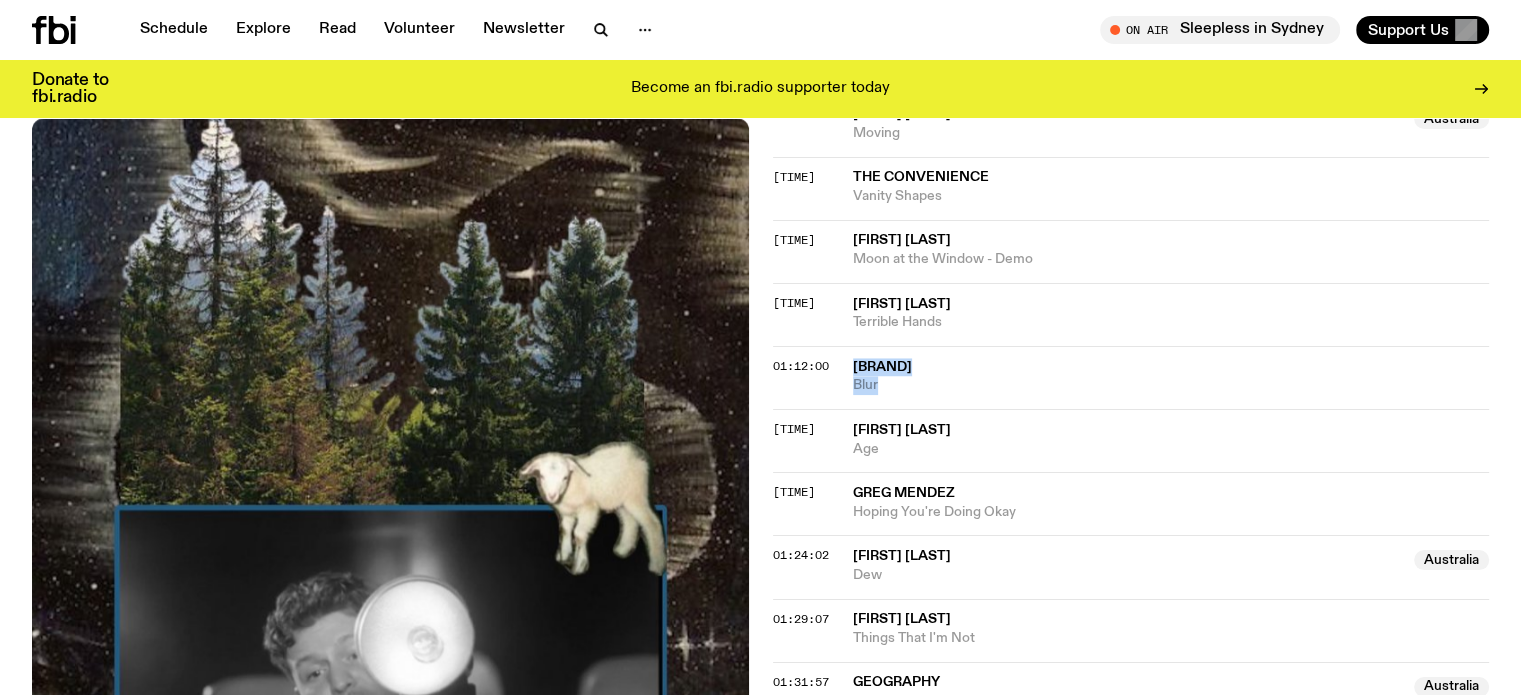 copy on "Pleasure Systems Blur" 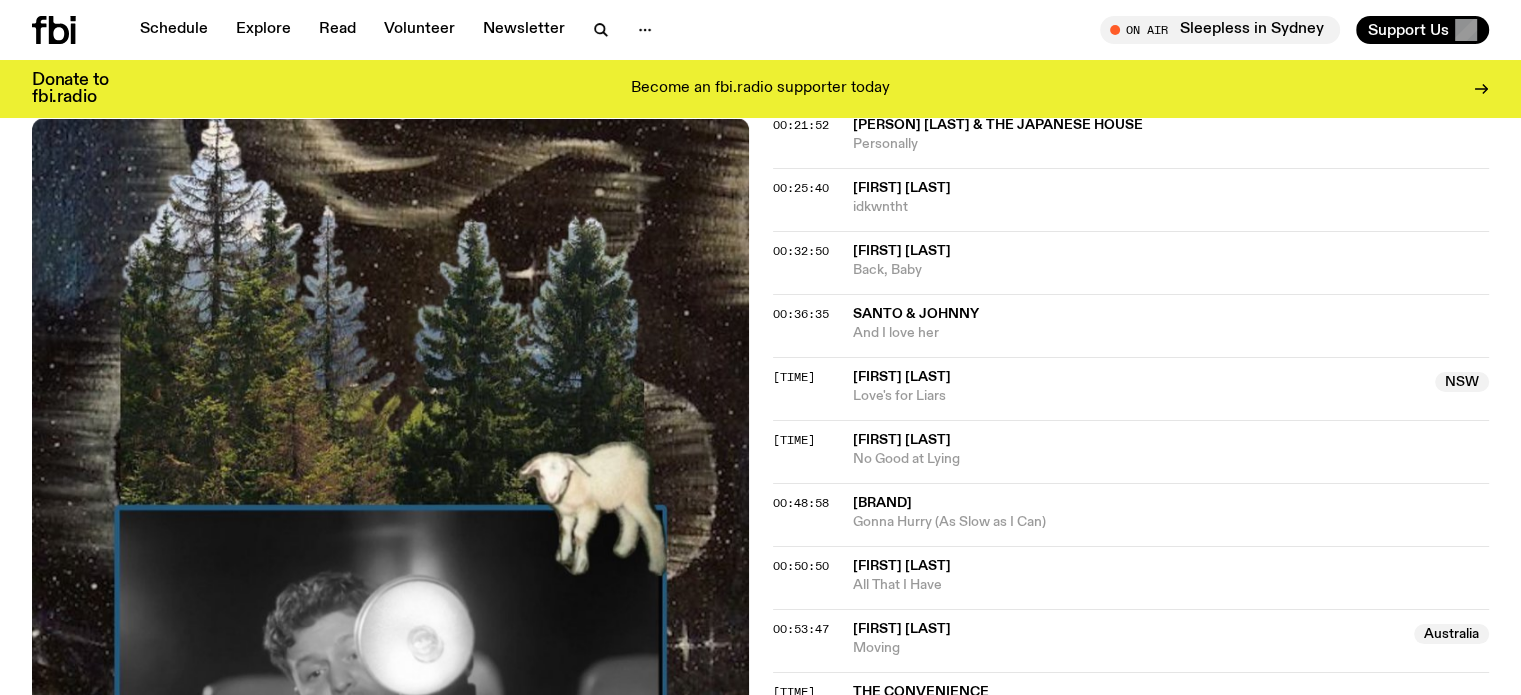 scroll, scrollTop: 1091, scrollLeft: 0, axis: vertical 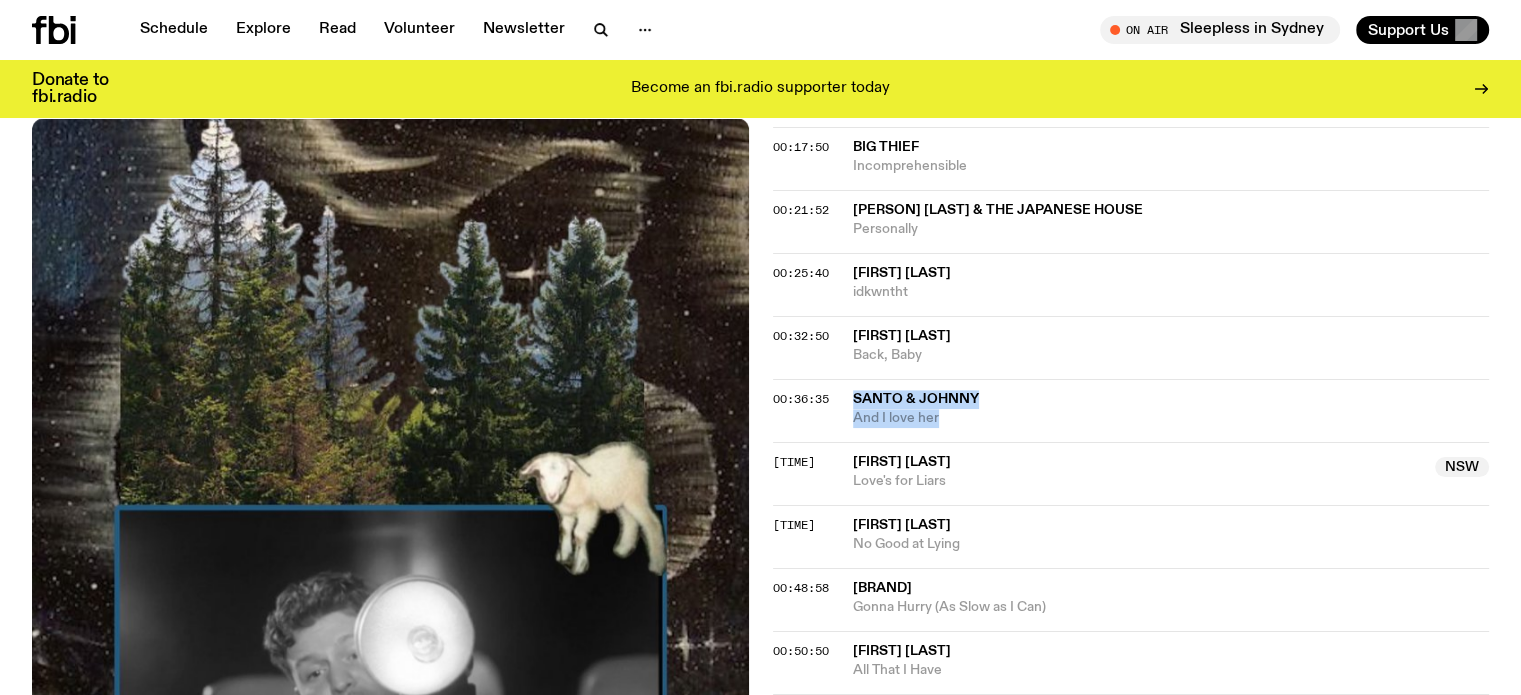 drag, startPoint x: 844, startPoint y: 393, endPoint x: 983, endPoint y: 420, distance: 141.59802 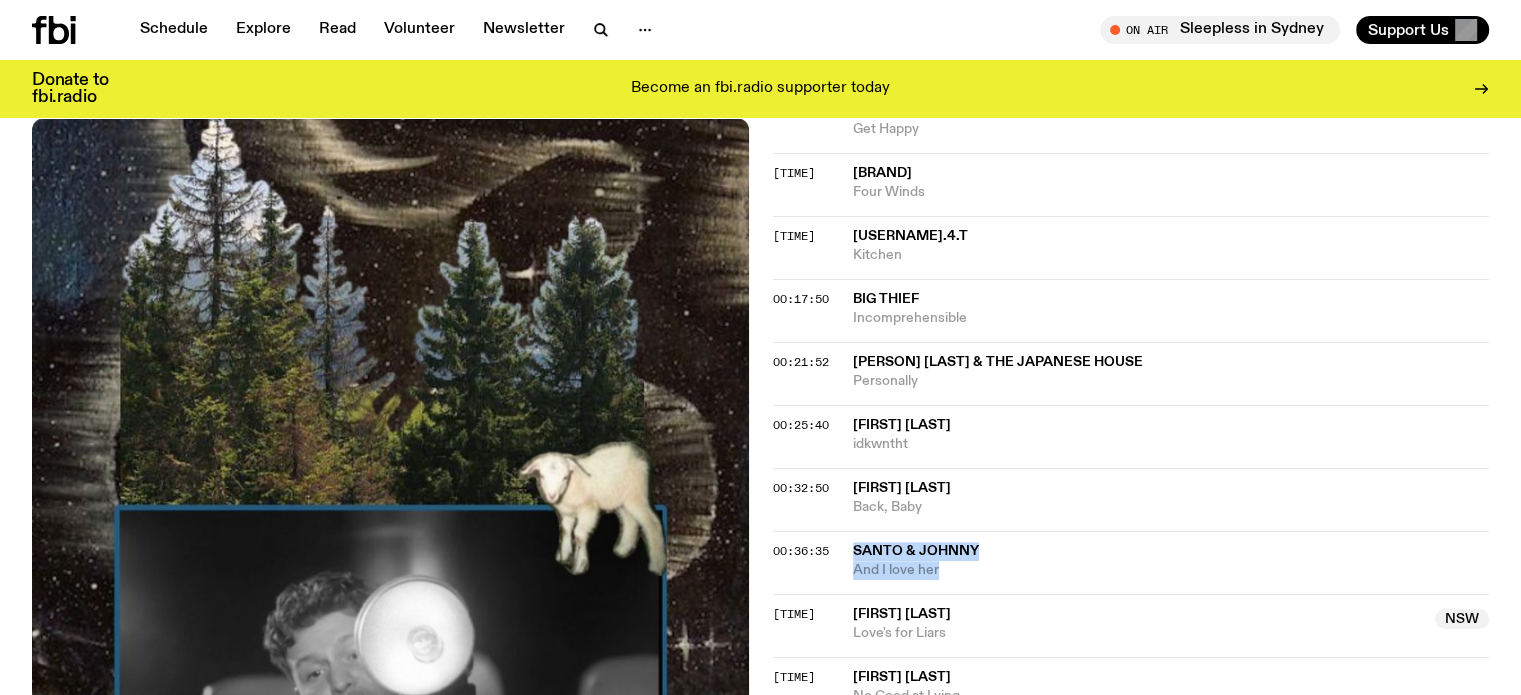 scroll, scrollTop: 791, scrollLeft: 0, axis: vertical 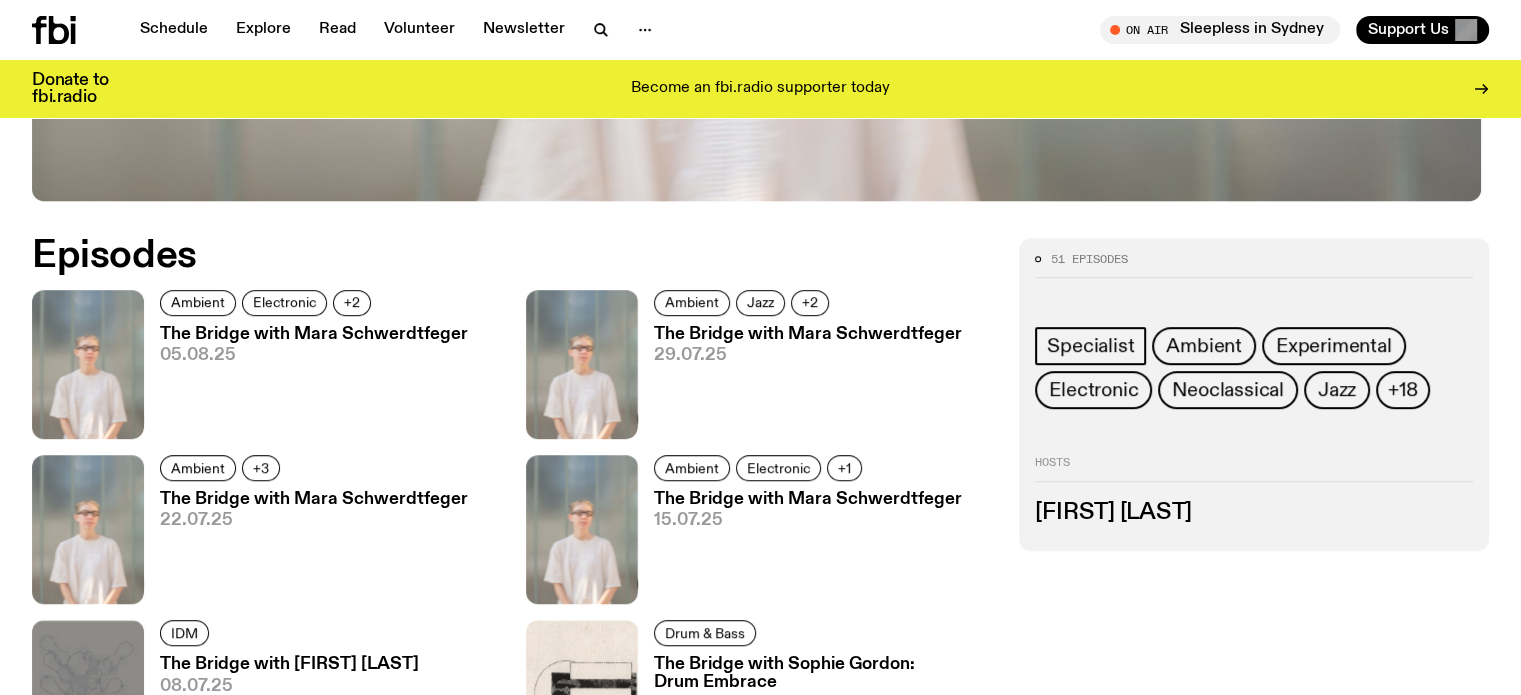 click on "The Bridge with Mara Schwerdtfeger" at bounding box center [314, 334] 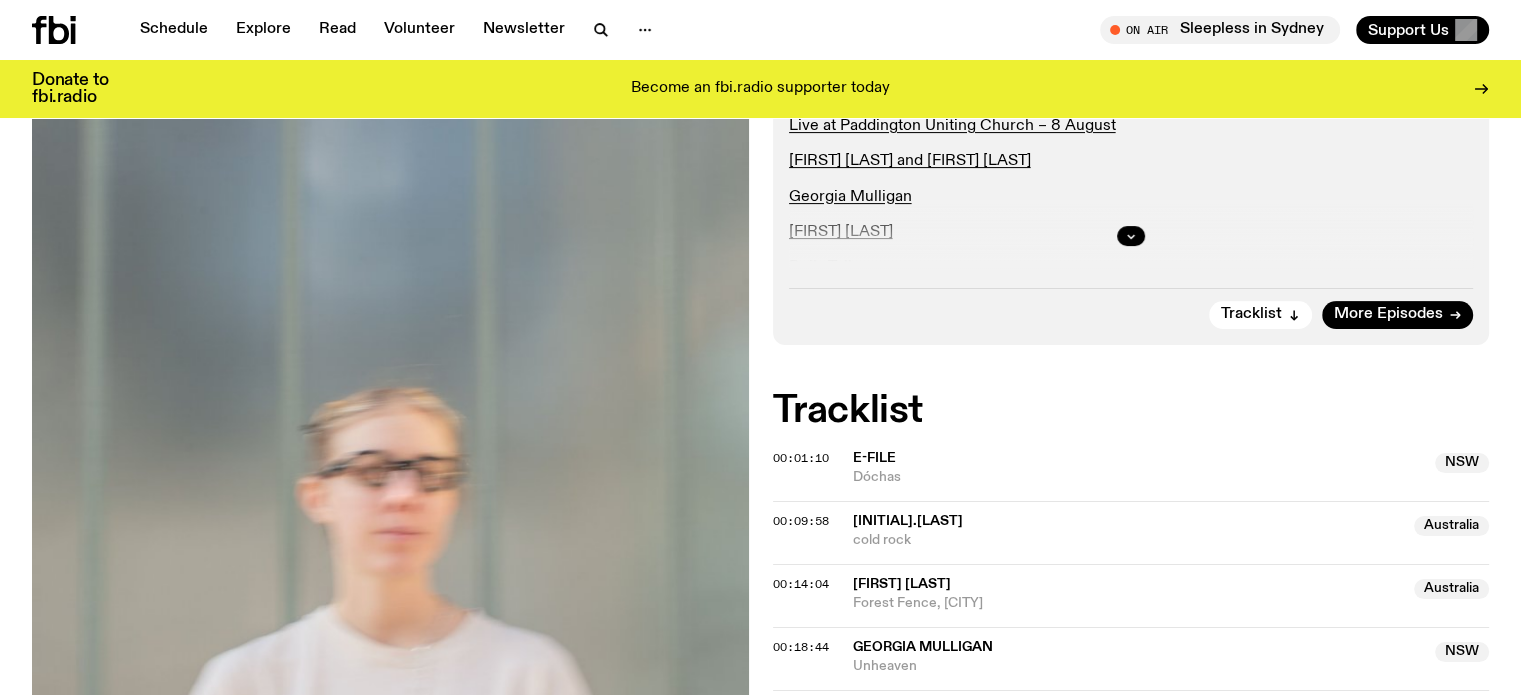 scroll, scrollTop: 791, scrollLeft: 0, axis: vertical 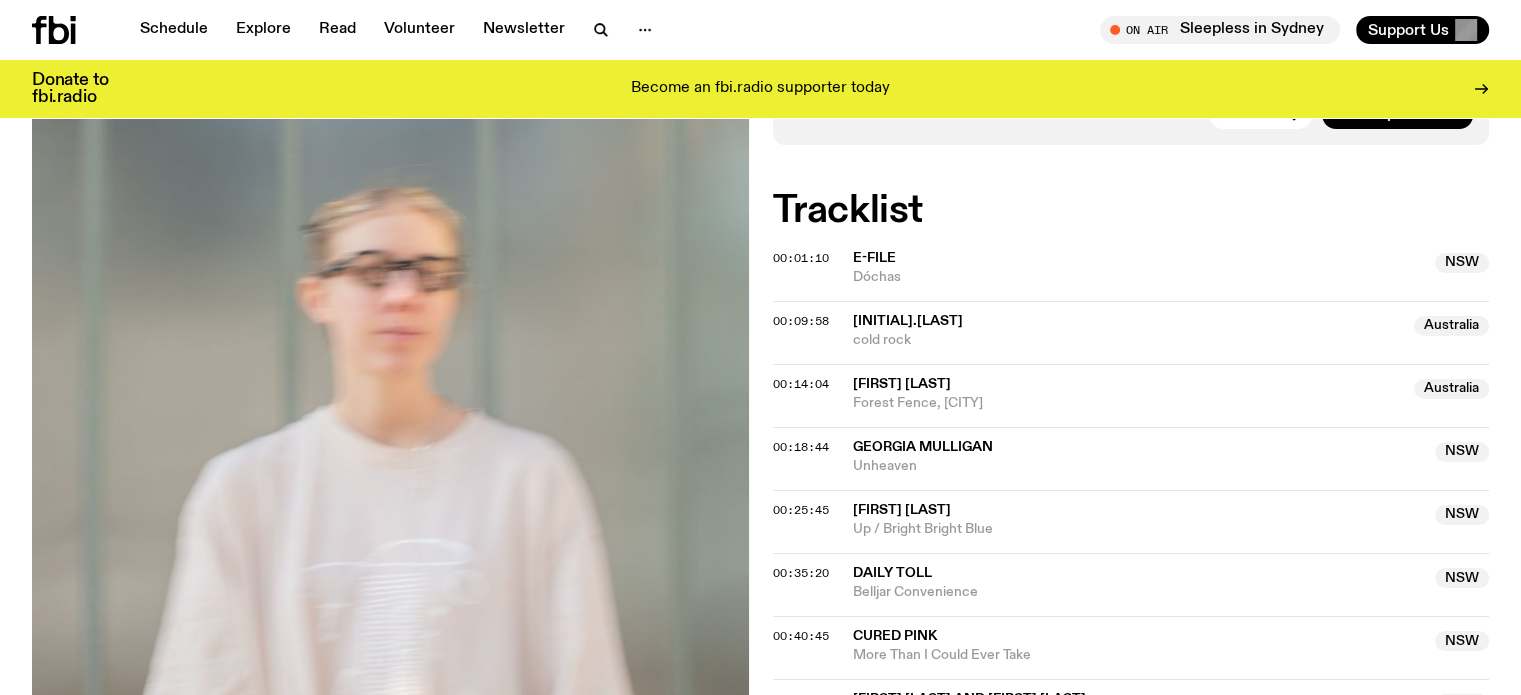 drag, startPoint x: 0, startPoint y: 316, endPoint x: 84, endPoint y: 341, distance: 87.64131 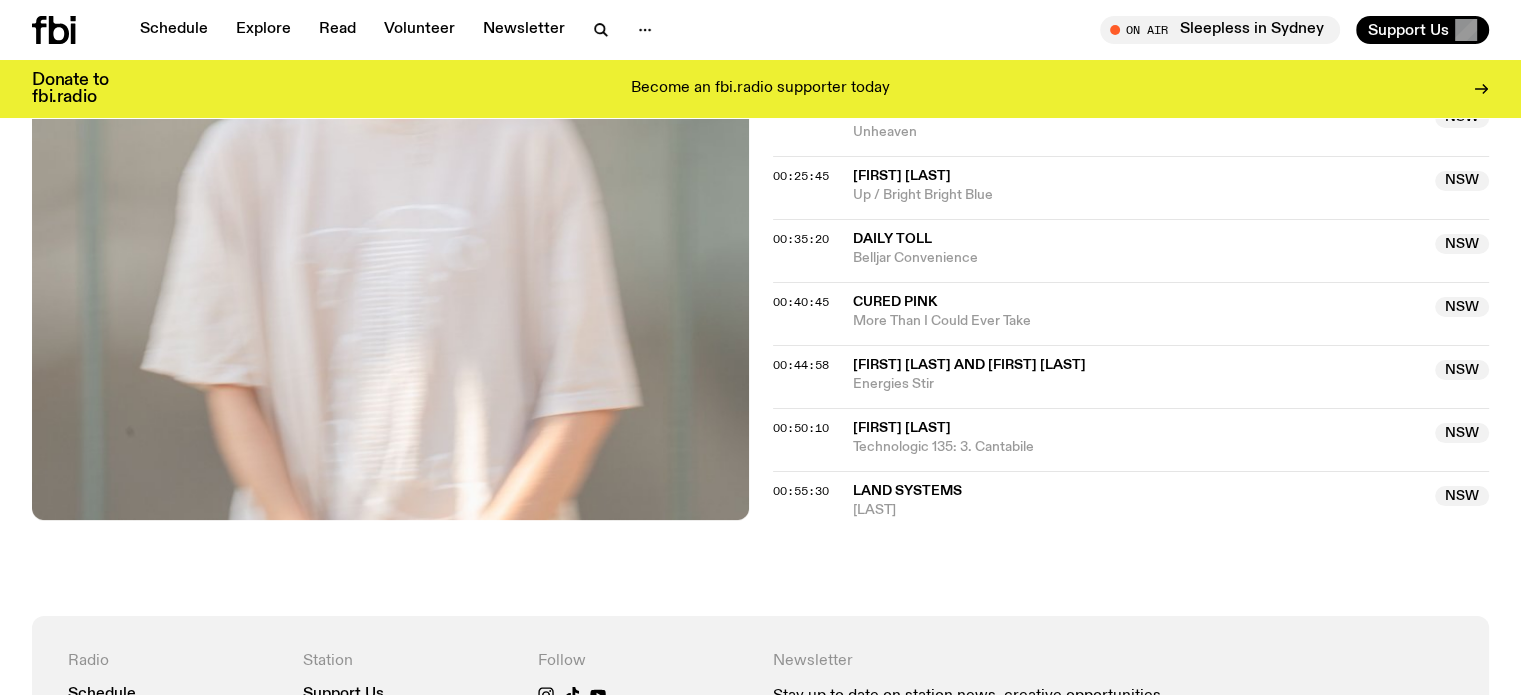 scroll, scrollTop: 1091, scrollLeft: 0, axis: vertical 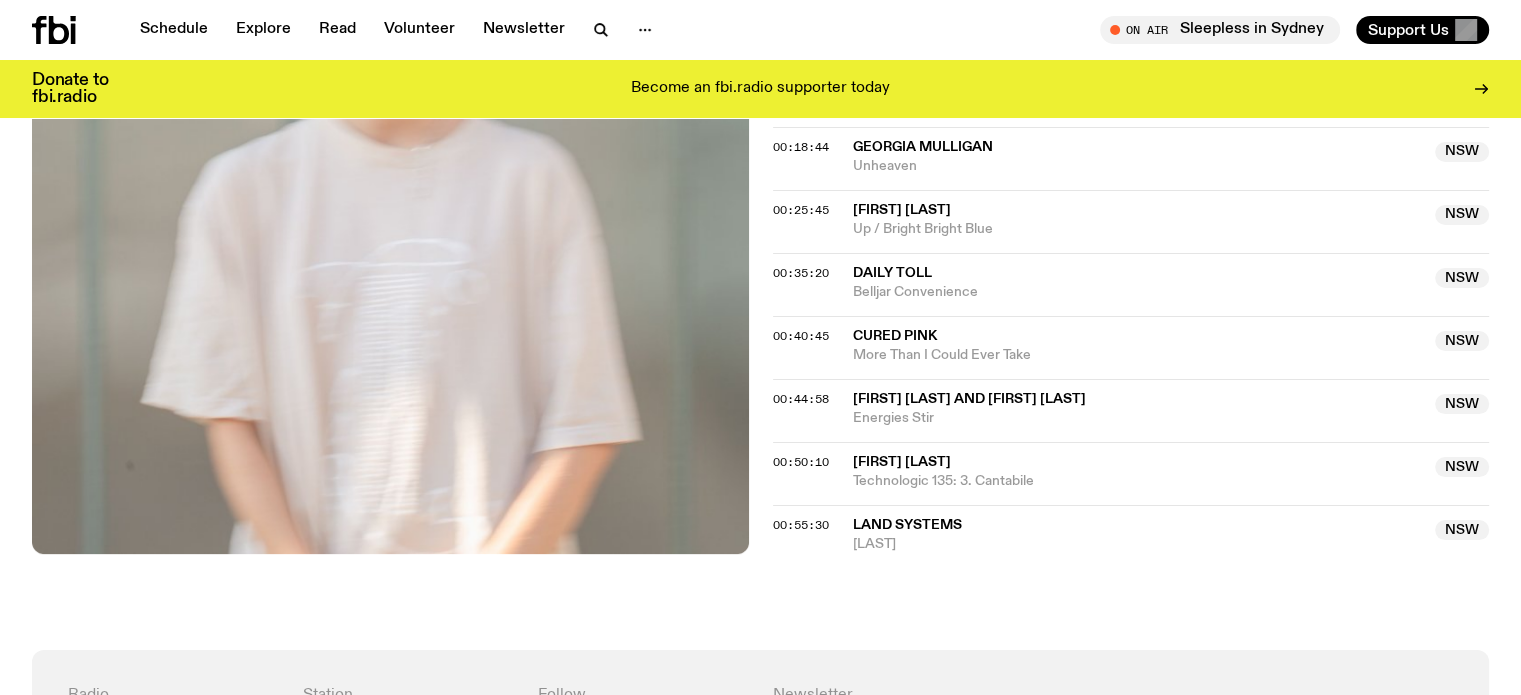 click on "Aired on  05.08.25 , 3:30pm Specialist Ambient Electronic Indie Experimental Support the artists ~  E-File T.Morimoto Live at Paddington Uniting Church – 8 August  Jon Rose and Hollis Taylor Georgia Mulligan Luke M de Zilva Daily Toll Cured Pink Mike Nigro and Andrew Osterhoudt Matthew Hindson Land Systems Tracklist More Episodes Tracklist 00:01:10 E-File  NSW  Dóchas  NSW  00:09:58 T.Morimoto  Australia  cold rock  Australia  00:14:04 Jon Rose & Hollis Taylor  Australia  Forest Fence, Eungai Creek  Australia  00:18:44 Georgia Mulligan  NSW  Unheaven  NSW  00:25:45 Luke M de Zilva  NSW  Up / Bright Bright Blue  NSW  00:35:20 Daily Toll  NSW  Belljar Convenience  NSW  00:40:45 Cured Pink  NSW  More Than I Could Ever Take  NSW  00:44:58 Mike Nigro & Andrew Osterhoudt  NSW  Energies Stir  NSW  00:50:10 Matthew Hindson  NSW  Technologic 135: 3. Cantabile  NSW  00:55:30 Land Systems  NSW  Maira  NSW" 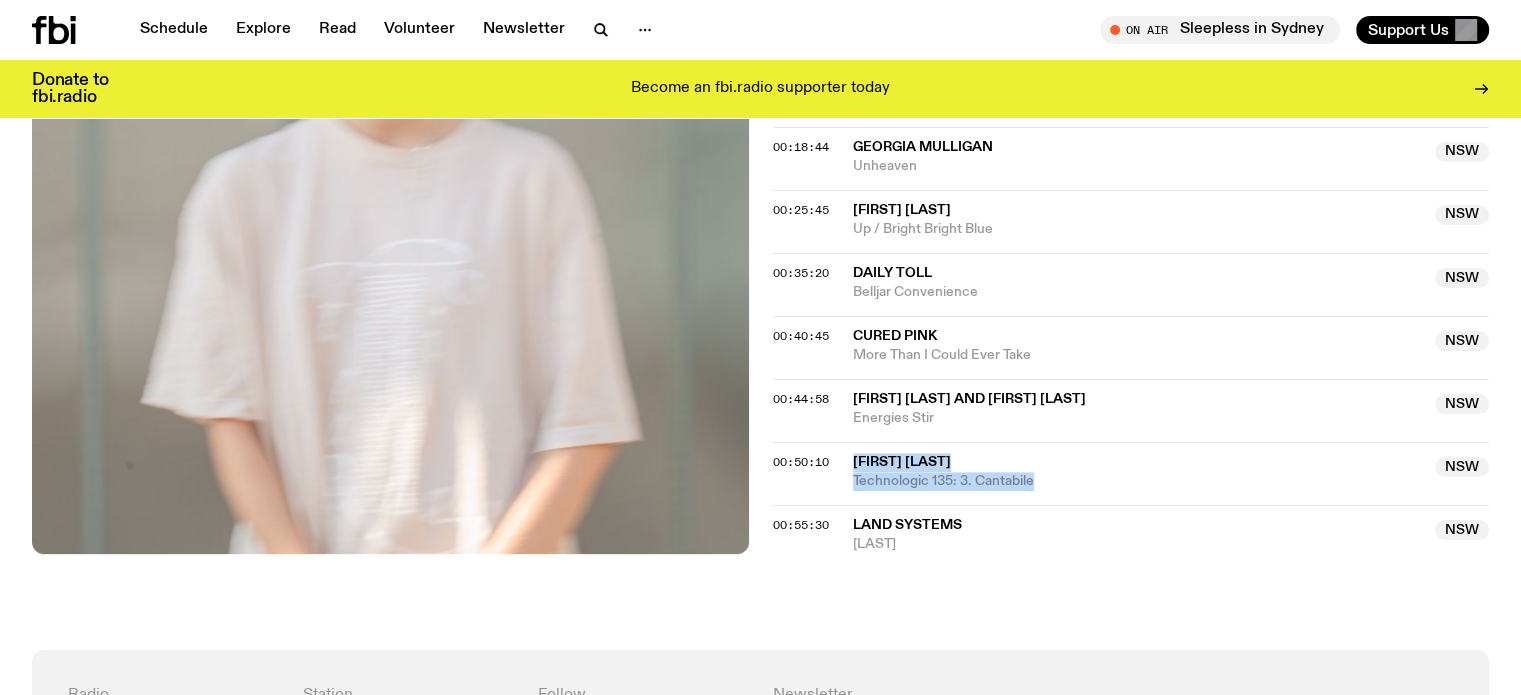 drag, startPoint x: 848, startPoint y: 459, endPoint x: 1068, endPoint y: 478, distance: 220.81892 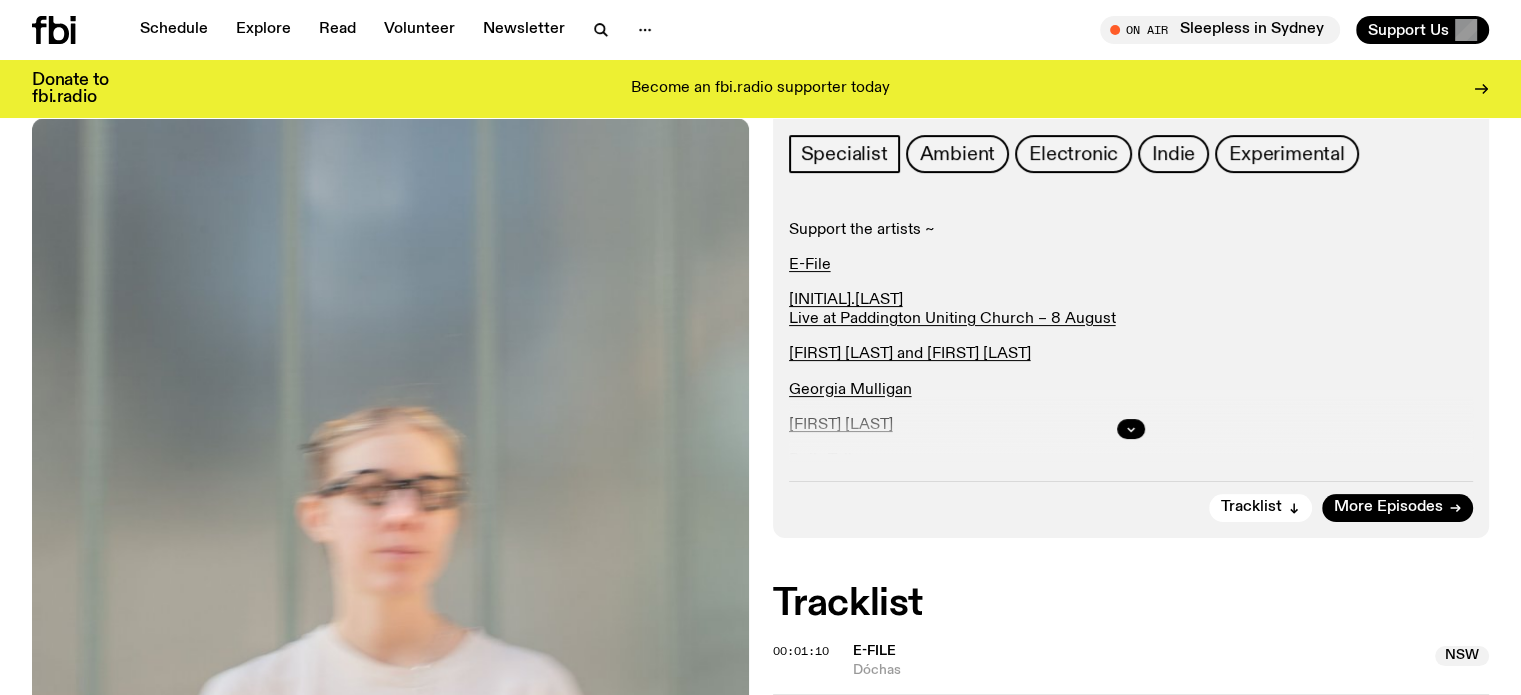 scroll, scrollTop: 391, scrollLeft: 0, axis: vertical 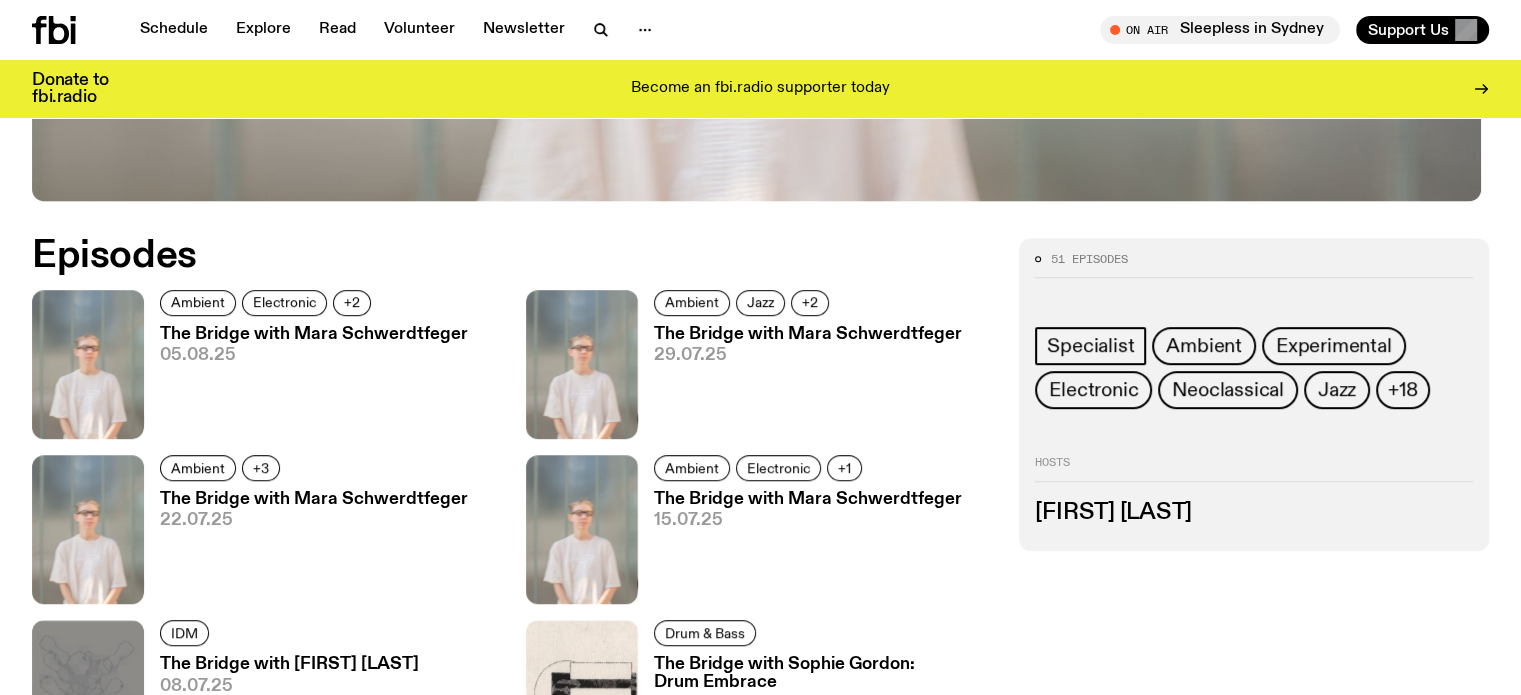 click on "The Bridge with Mara Schwerdtfeger" at bounding box center [314, 334] 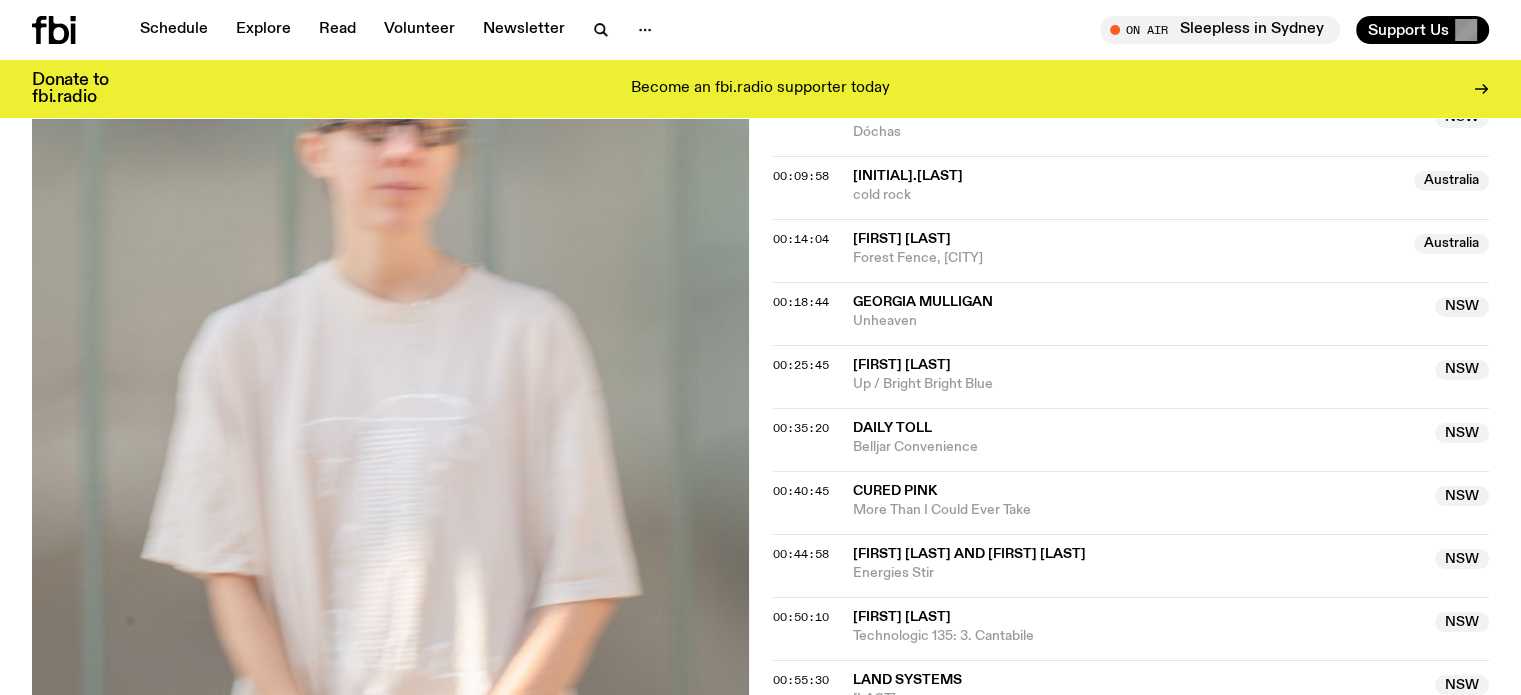 scroll, scrollTop: 988, scrollLeft: 0, axis: vertical 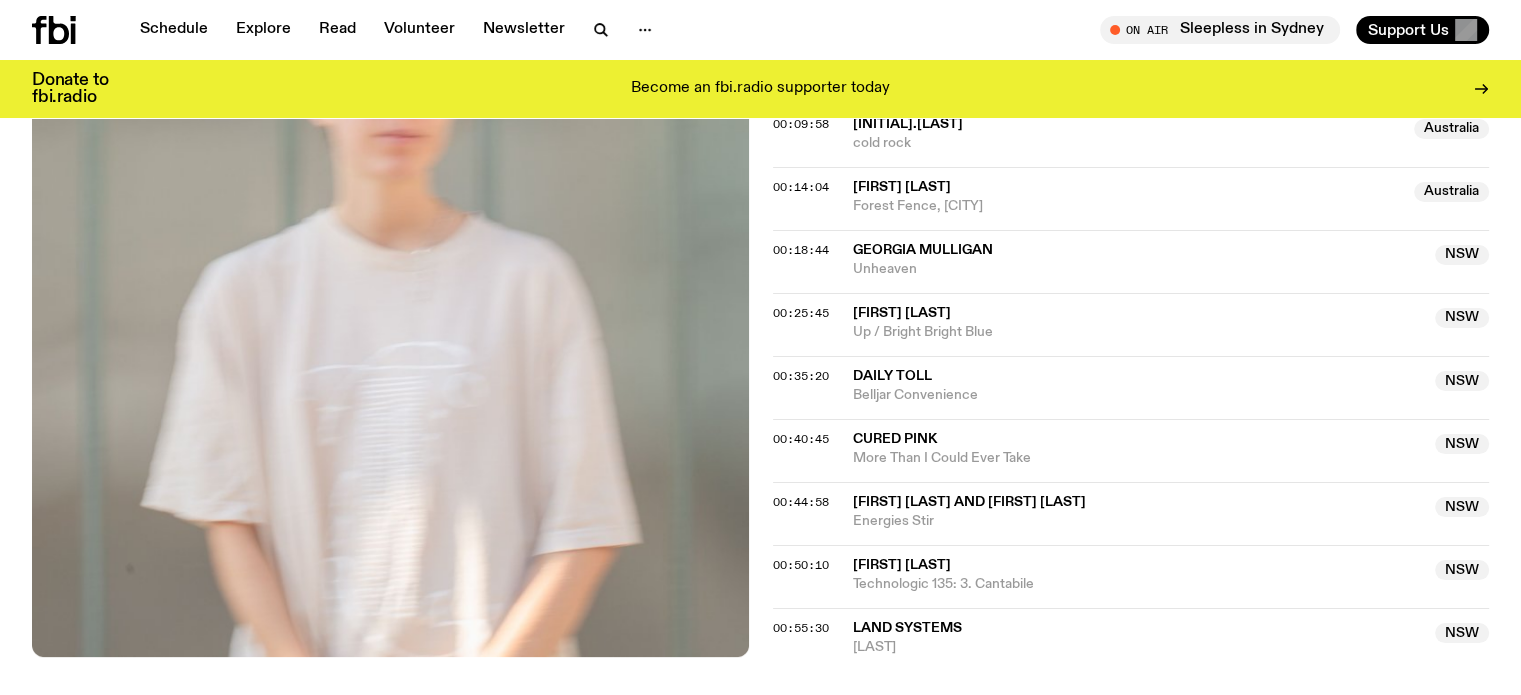 drag, startPoint x: 0, startPoint y: 221, endPoint x: 138, endPoint y: 228, distance: 138.17743 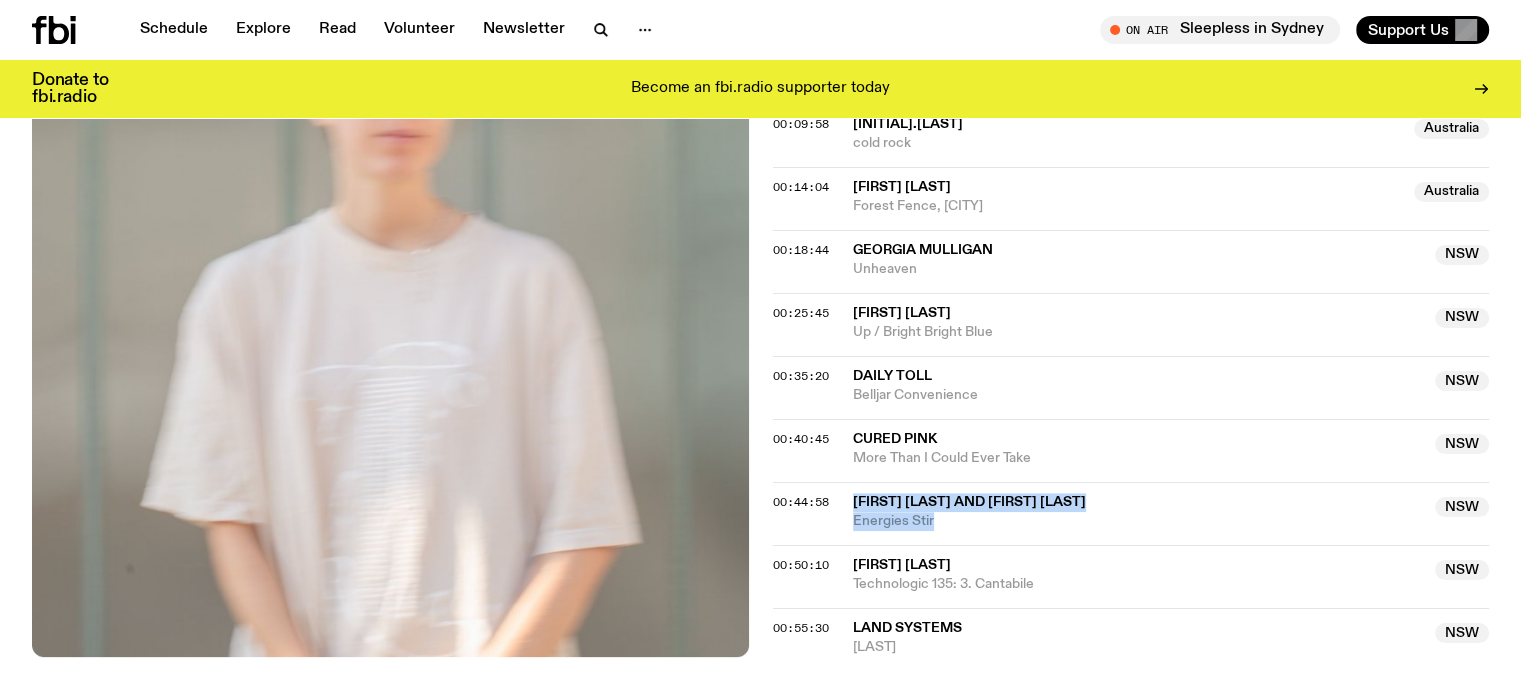 drag, startPoint x: 849, startPoint y: 486, endPoint x: 938, endPoint y: 523, distance: 96.38464 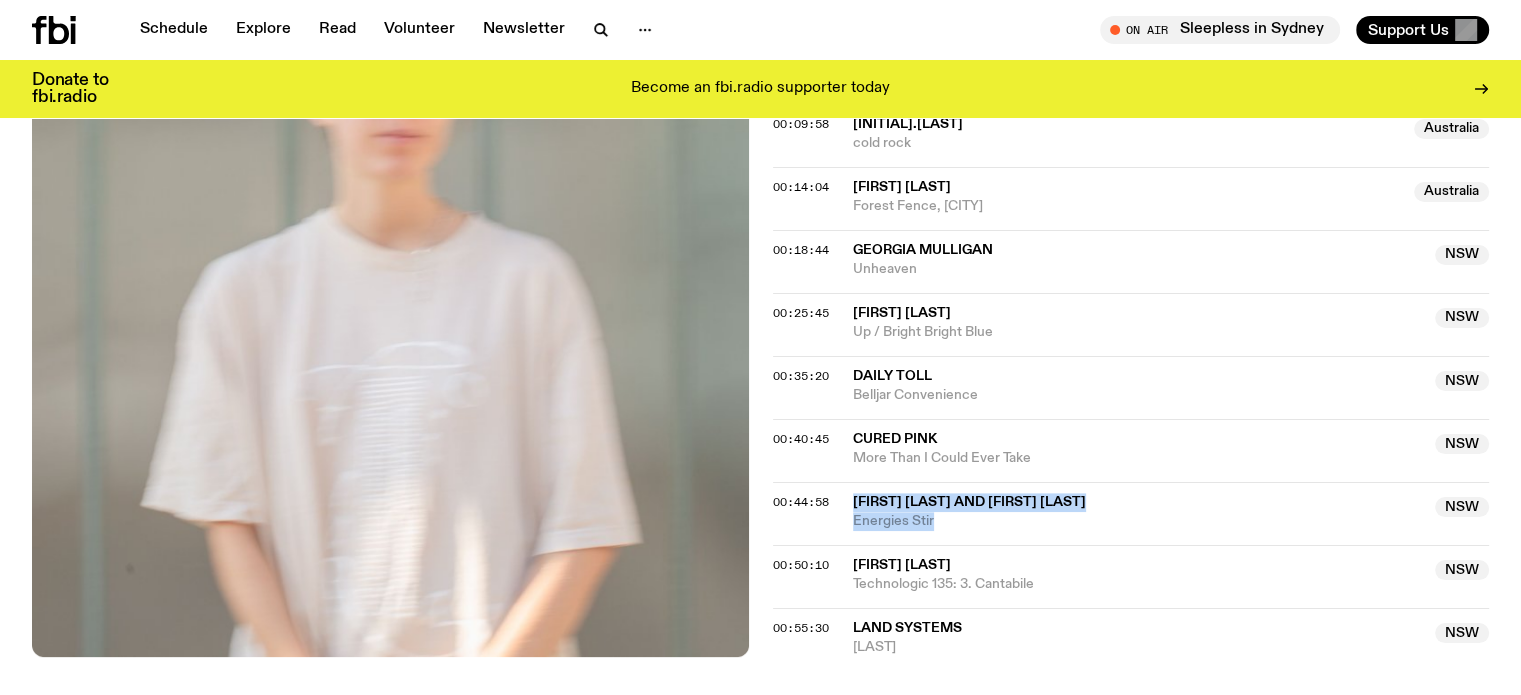 copy on "Mike Nigro & Andrew Osterhoudt  NSW  Energies Stir" 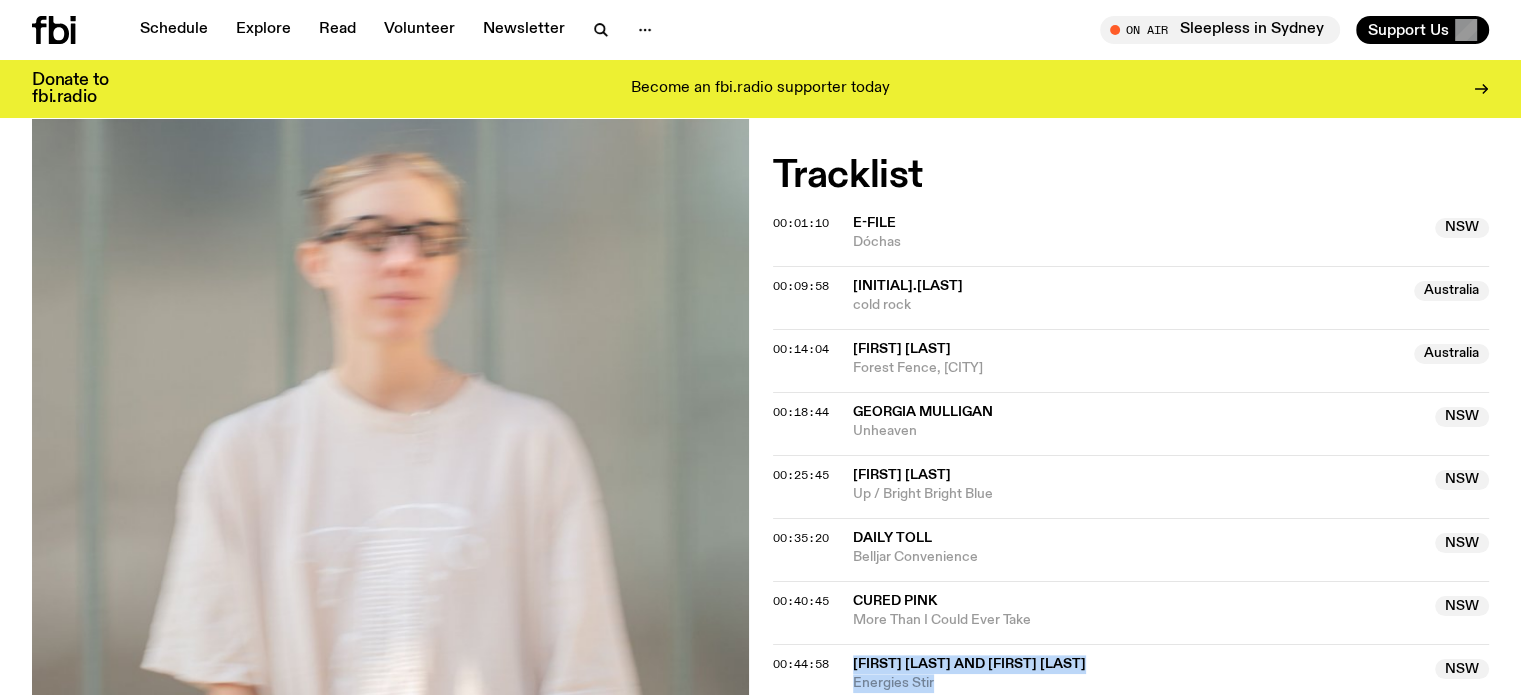 scroll, scrollTop: 988, scrollLeft: 0, axis: vertical 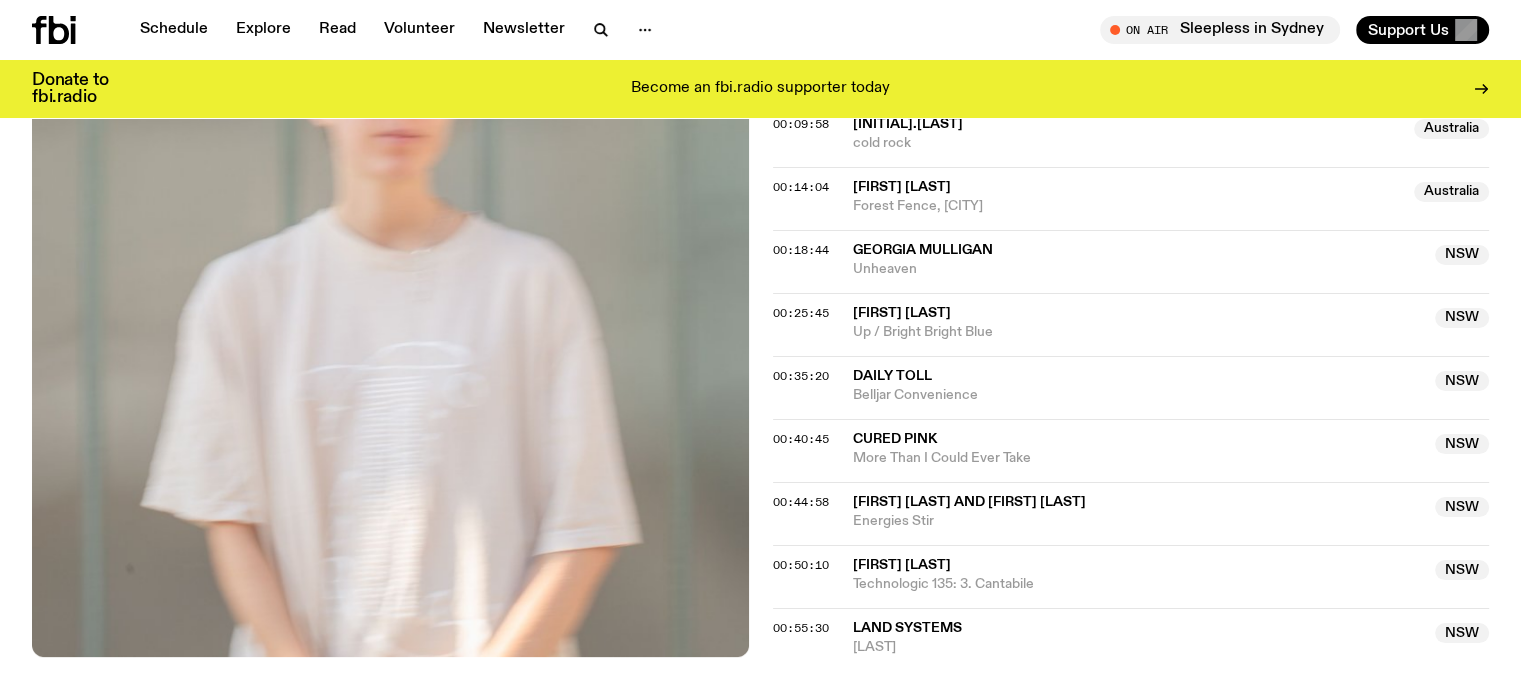 click on "Aired on  05.08.25 , 3:30pm Specialist Ambient Electronic Indie Experimental Support the artists ~  E-File T.Morimoto Live at Paddington Uniting Church – 8 August  Jon Rose and Hollis Taylor Georgia Mulligan Luke M de Zilva Daily Toll Cured Pink Mike Nigro and Andrew Osterhoudt Matthew Hindson Land Systems Tracklist More Episodes Tracklist 00:01:10 E-File  NSW  Dóchas  NSW  00:09:58 T.Morimoto  Australia  cold rock  Australia  00:14:04 Jon Rose & Hollis Taylor  Australia  Forest Fence, Eungai Creek  Australia  00:18:44 Georgia Mulligan  NSW  Unheaven  NSW  00:25:45 Luke M de Zilva  NSW  Up / Bright Bright Blue  NSW  00:35:20 Daily Toll  NSW  Belljar Convenience  NSW  00:40:45 Cured Pink  NSW  More Than I Could Ever Take  NSW  00:44:58 Mike Nigro & Andrew Osterhoudt  NSW  Energies Stir  NSW  00:50:10 Matthew Hindson  NSW  Technologic 135: 3. Cantabile  NSW  00:55:30 Land Systems  NSW  Maira  NSW" 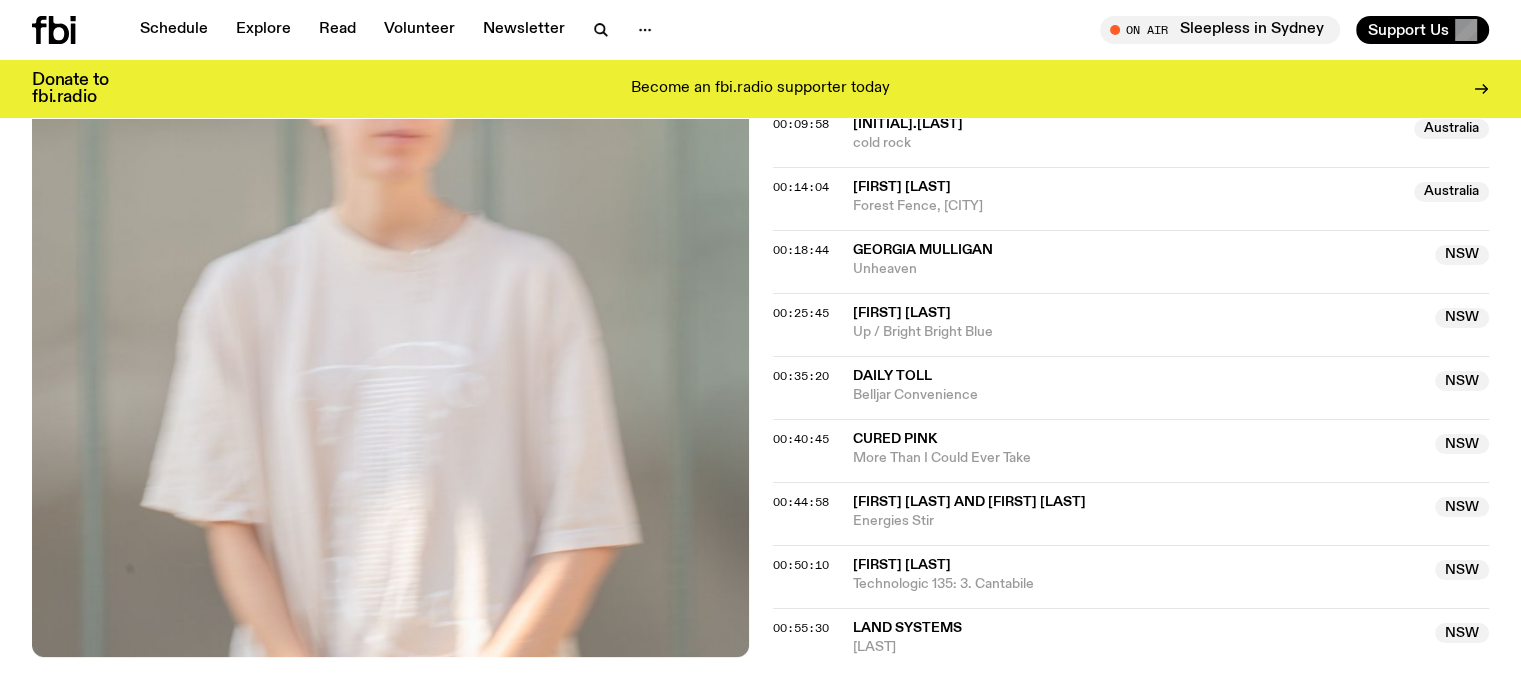 click on "Aired on  05.08.25 , 3:30pm Specialist Ambient Electronic Indie Experimental Support the artists ~  E-File T.Morimoto Live at Paddington Uniting Church – 8 August  Jon Rose and Hollis Taylor Georgia Mulligan Luke M de Zilva Daily Toll Cured Pink Mike Nigro and Andrew Osterhoudt Matthew Hindson Land Systems Tracklist More Episodes Tracklist 00:01:10 E-File  NSW  Dóchas  NSW  00:09:58 T.Morimoto  Australia  cold rock  Australia  00:14:04 Jon Rose & Hollis Taylor  Australia  Forest Fence, Eungai Creek  Australia  00:18:44 Georgia Mulligan  NSW  Unheaven  NSW  00:25:45 Luke M de Zilva  NSW  Up / Bright Bright Blue  NSW  00:35:20 Daily Toll  NSW  Belljar Convenience  NSW  00:40:45 Cured Pink  NSW  More Than I Could Ever Take  NSW  00:44:58 Mike Nigro & Andrew Osterhoudt  NSW  Energies Stir  NSW  00:50:10 Matthew Hindson  NSW  Technologic 135: 3. Cantabile  NSW  00:55:30 Land Systems  NSW  Maira  NSW" 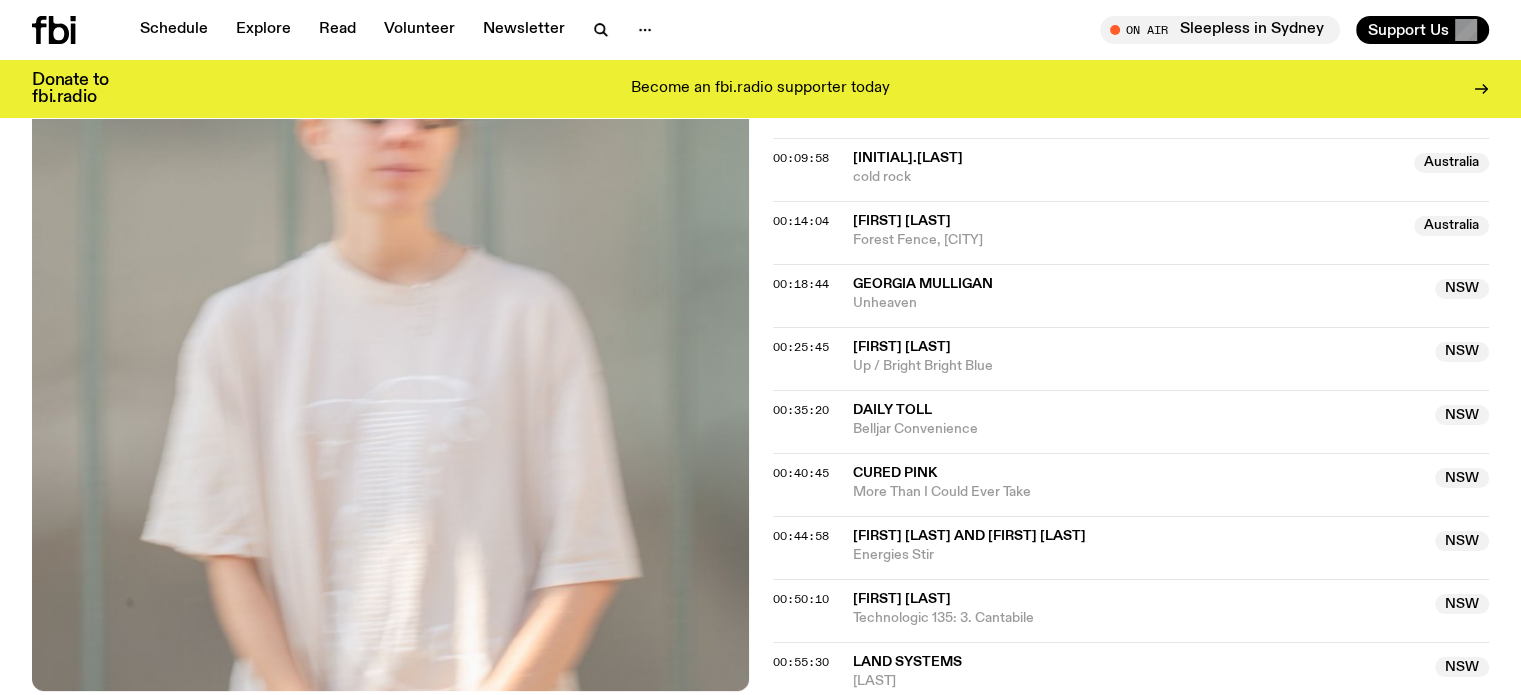 scroll, scrollTop: 988, scrollLeft: 0, axis: vertical 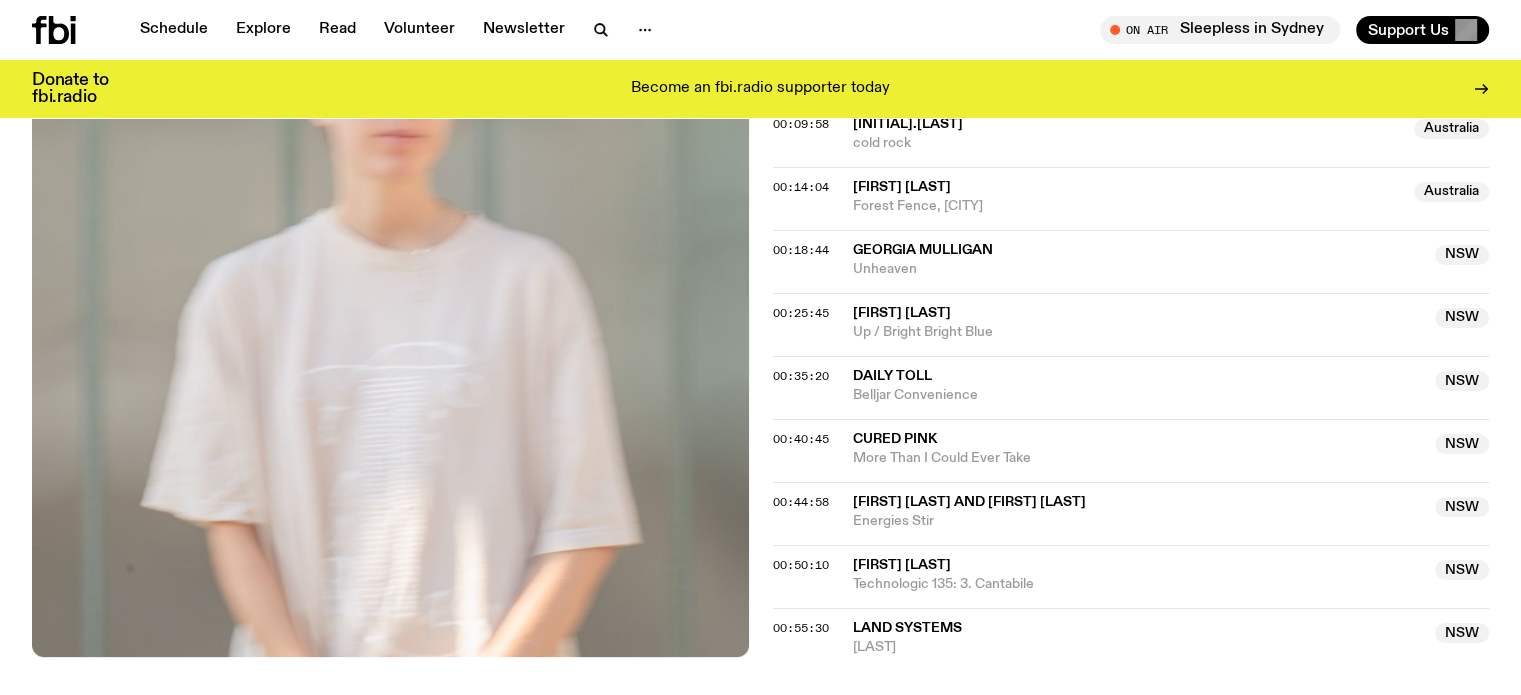 click on "Aired on  05.08.25 , 3:30pm Specialist Ambient Electronic Indie Experimental Support the artists ~  E-File T.Morimoto Live at Paddington Uniting Church – 8 August  Jon Rose and Hollis Taylor Georgia Mulligan Luke M de Zilva Daily Toll Cured Pink Mike Nigro and Andrew Osterhoudt Matthew Hindson Land Systems Tracklist More Episodes Tracklist 00:01:10 E-File  NSW  Dóchas  NSW  00:09:58 T.Morimoto  Australia  cold rock  Australia  00:14:04 Jon Rose & Hollis Taylor  Australia  Forest Fence, Eungai Creek  Australia  00:18:44 Georgia Mulligan  NSW  Unheaven  NSW  00:25:45 Luke M de Zilva  NSW  Up / Bright Bright Blue  NSW  00:35:20 Daily Toll  NSW  Belljar Convenience  NSW  00:40:45 Cured Pink  NSW  More Than I Could Ever Take  NSW  00:44:58 Mike Nigro & Andrew Osterhoudt  NSW  Energies Stir  NSW  00:50:10 Matthew Hindson  NSW  Technologic 135: 3. Cantabile  NSW  00:55:30 Land Systems  NSW  Maira  NSW" 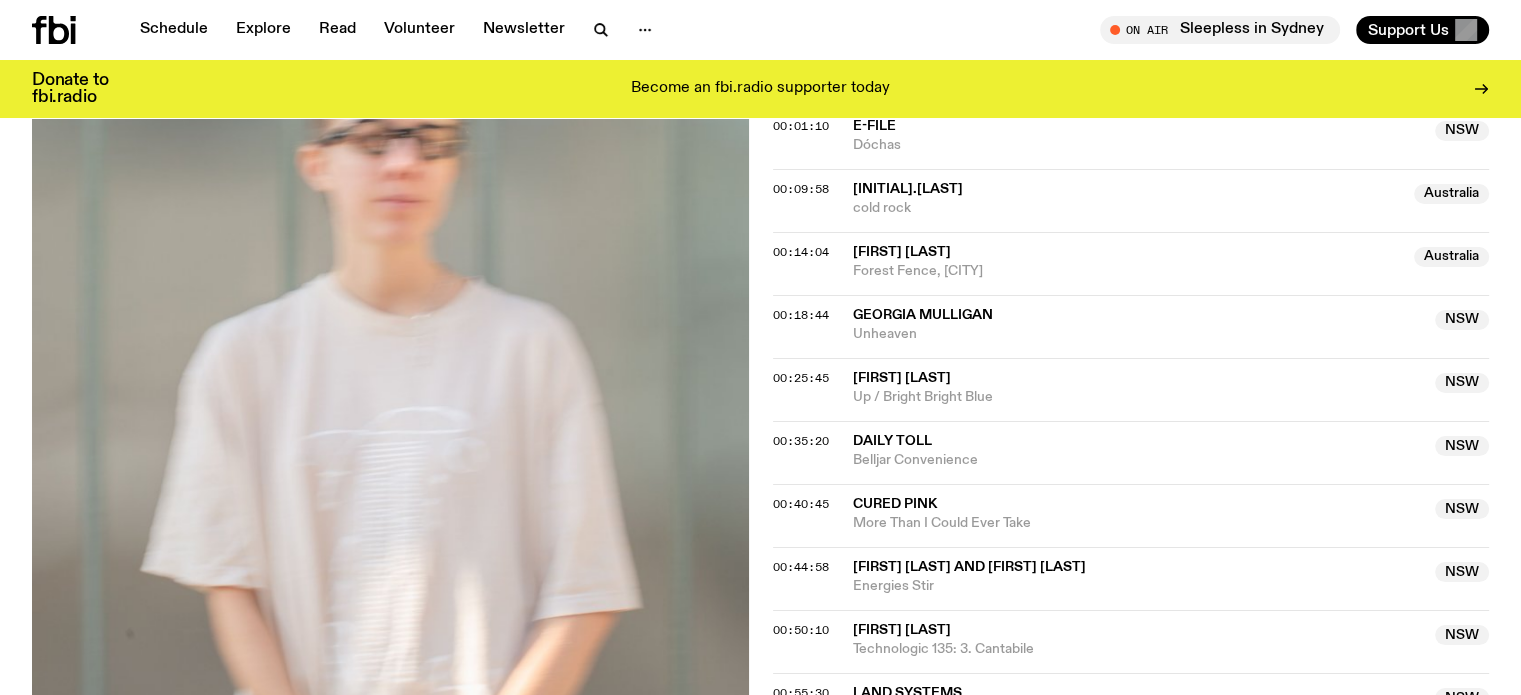 scroll, scrollTop: 888, scrollLeft: 0, axis: vertical 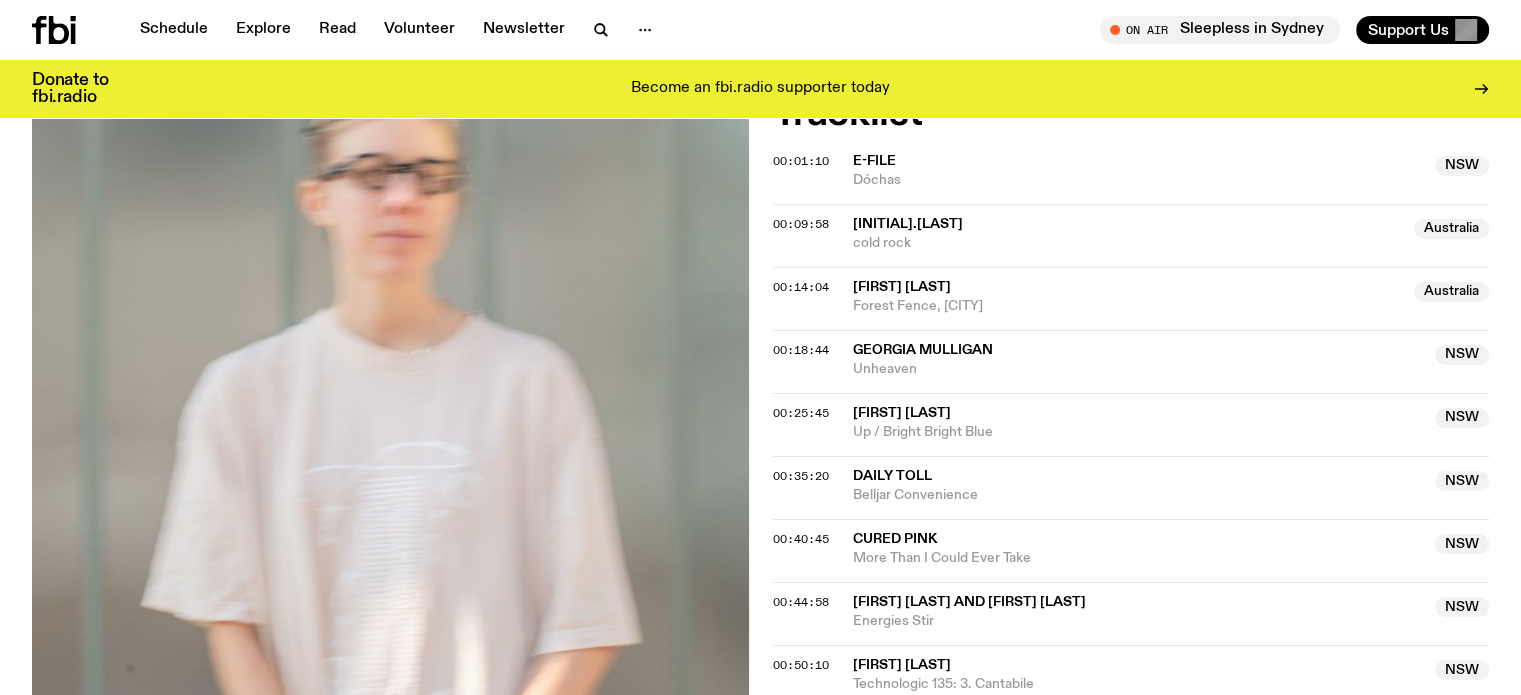 drag, startPoint x: 843, startPoint y: 283, endPoint x: 1069, endPoint y: 295, distance: 226.31836 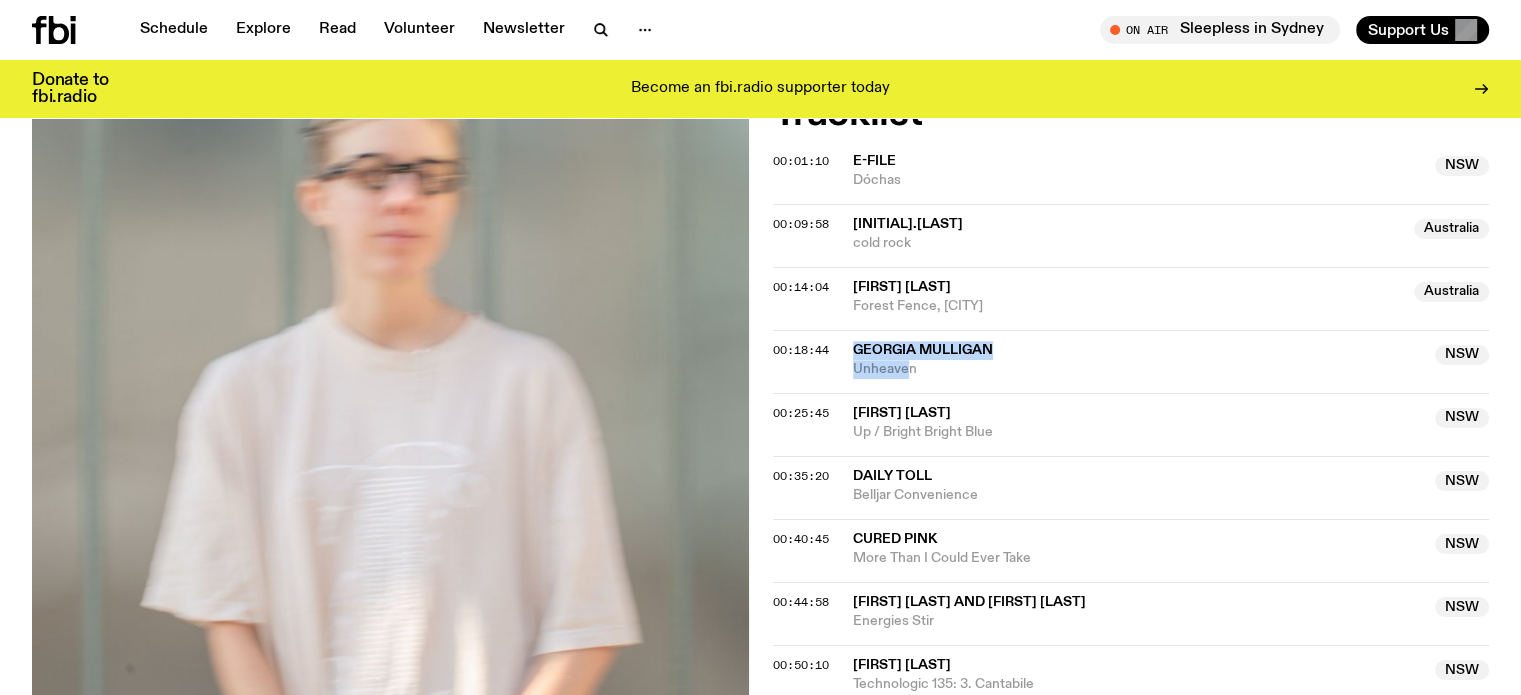 drag, startPoint x: 845, startPoint y: 344, endPoint x: 908, endPoint y: 359, distance: 64.7611 